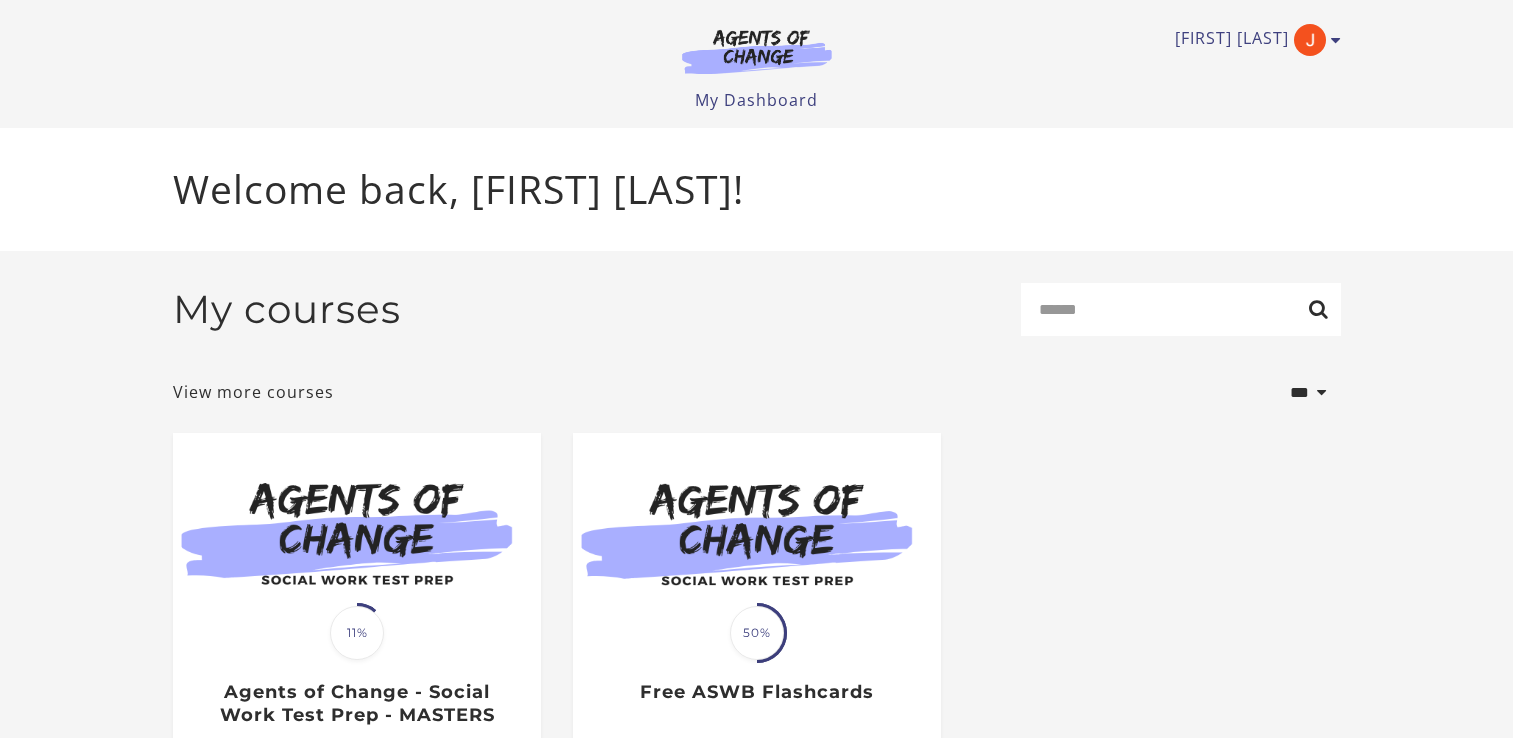 scroll, scrollTop: 0, scrollLeft: 0, axis: both 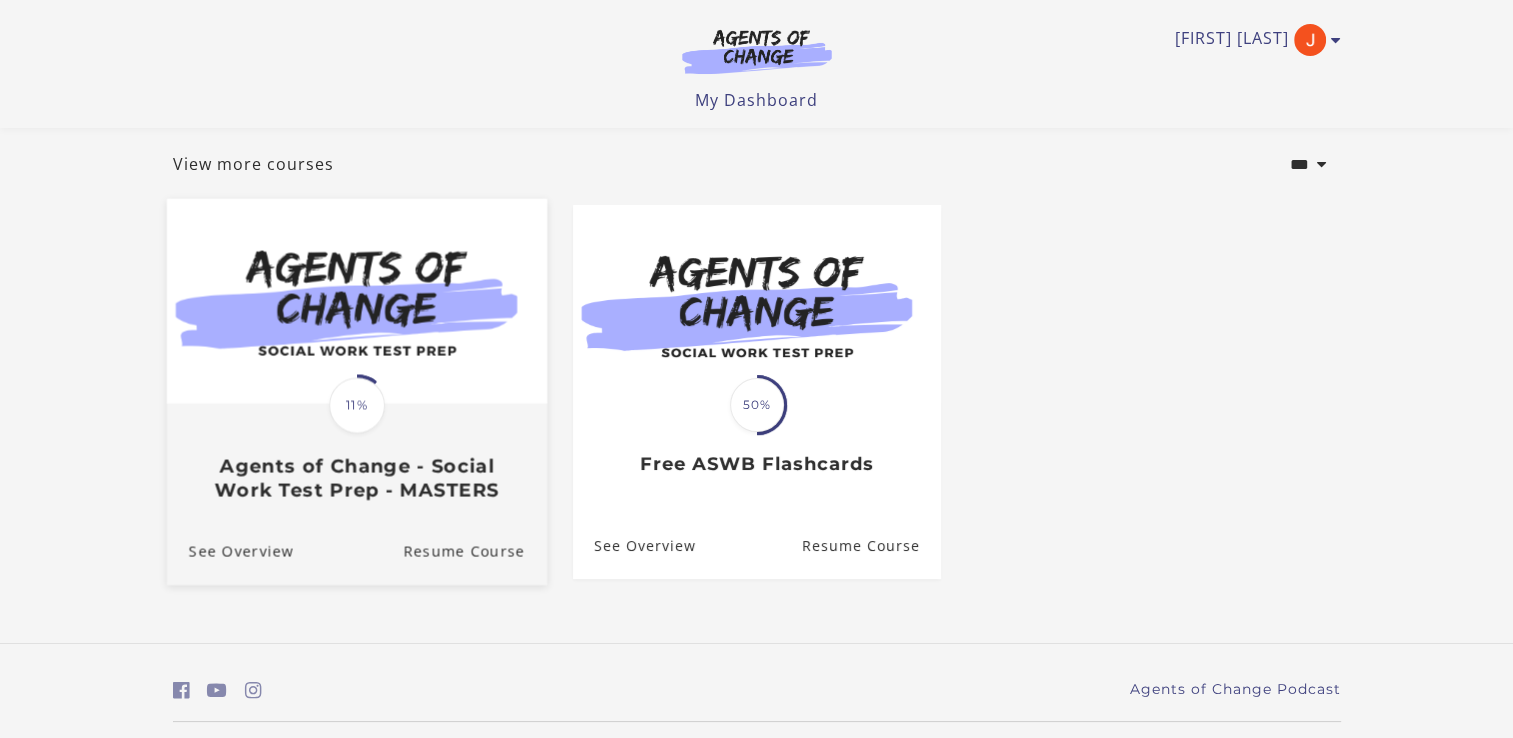 click at bounding box center [356, 301] 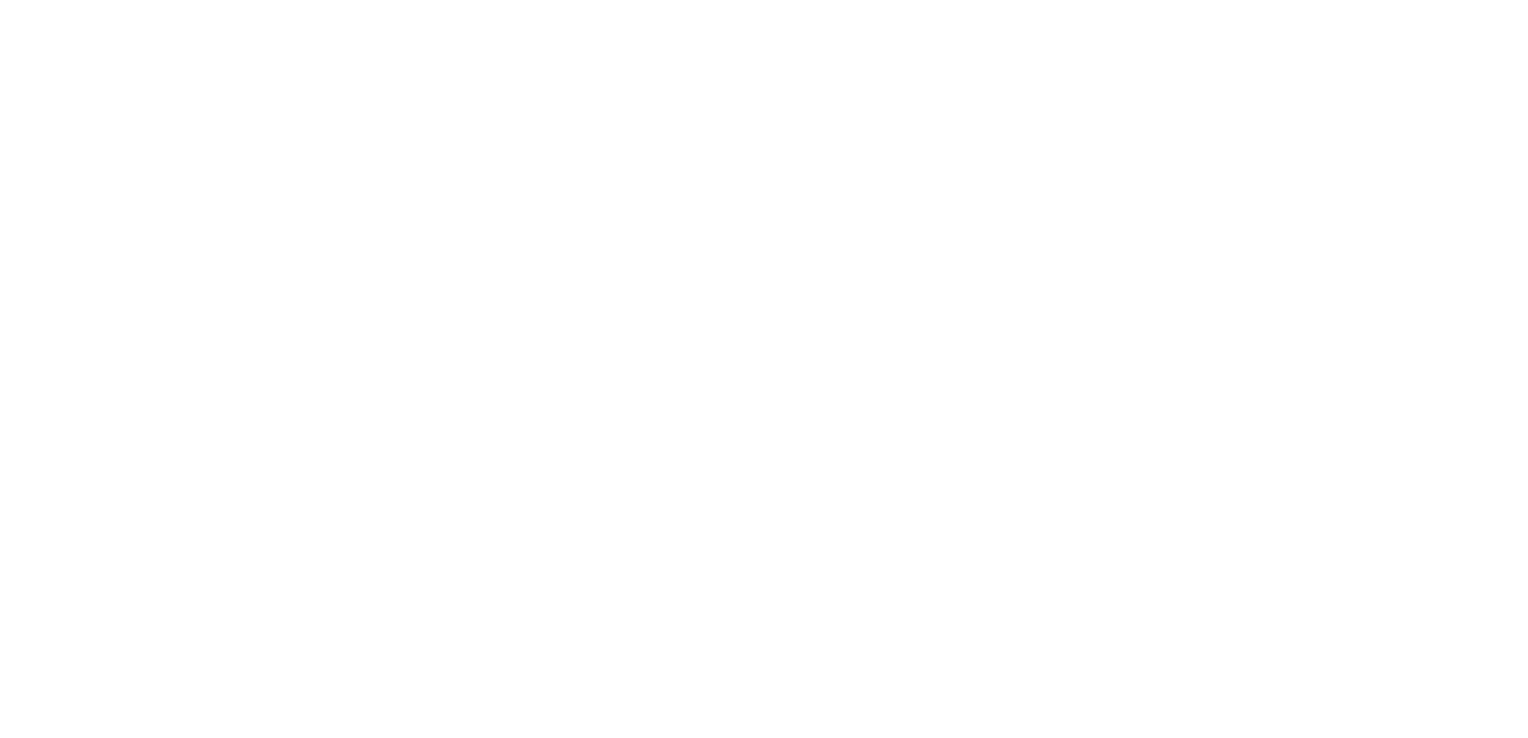 scroll, scrollTop: 0, scrollLeft: 0, axis: both 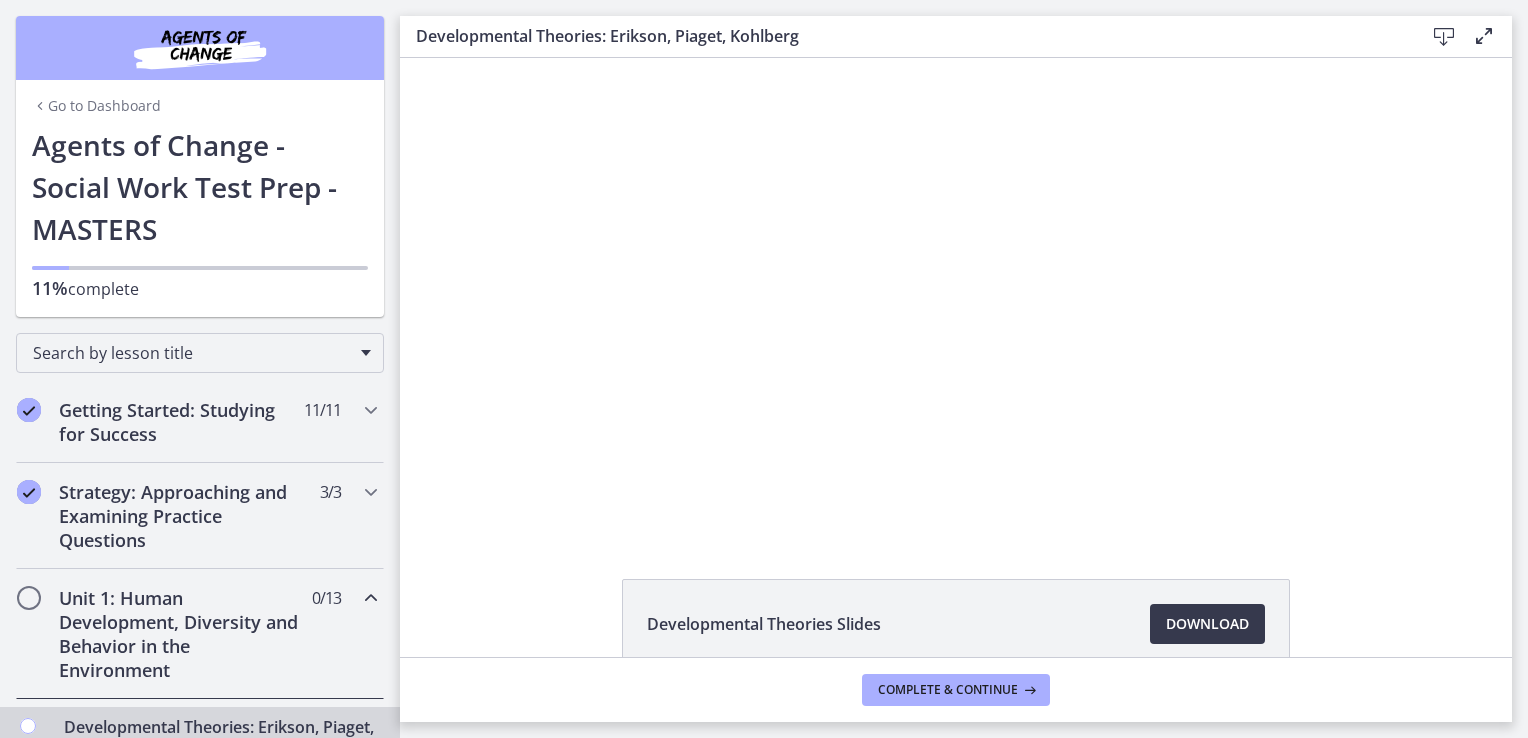 click on "Developmental Theories Slides
Download
Opens in a new window" 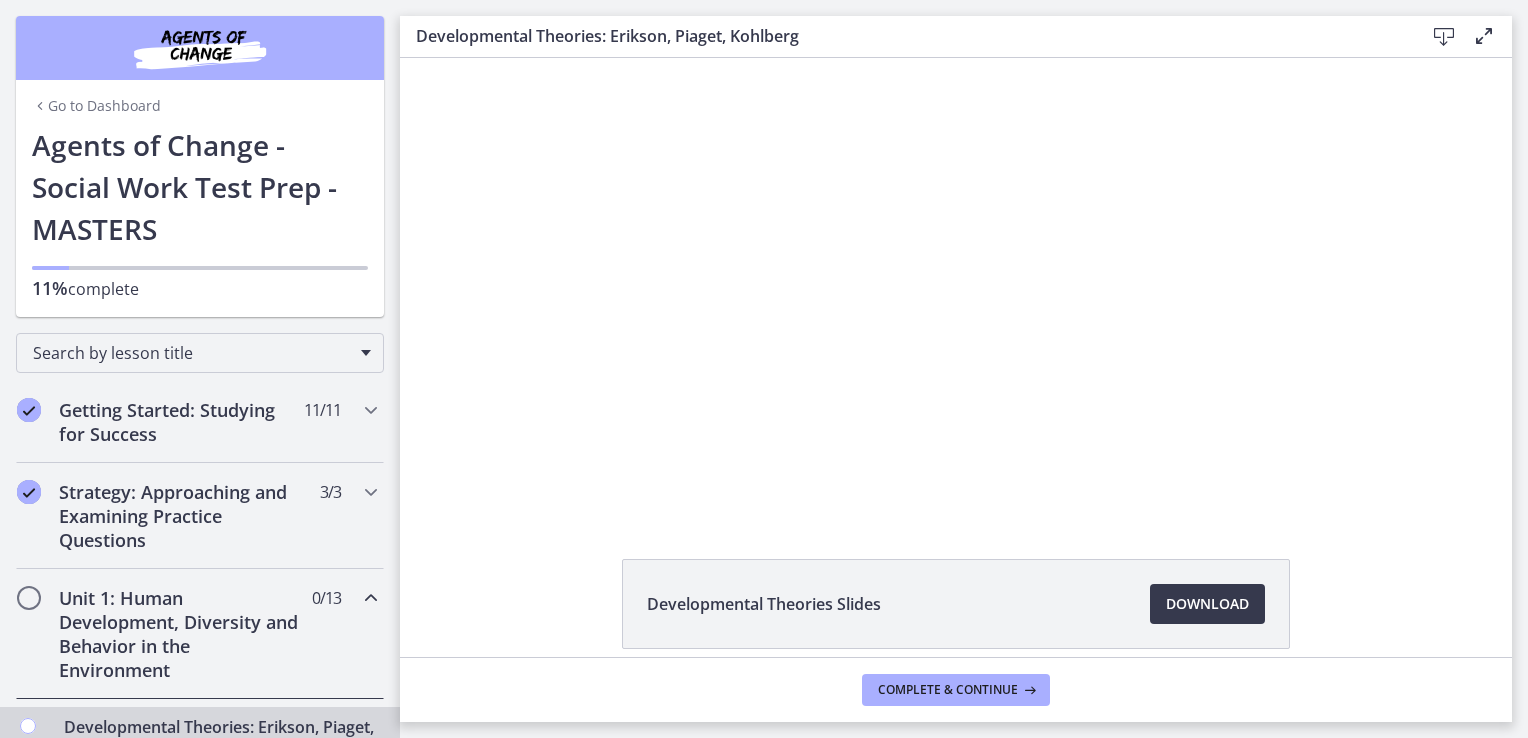 scroll, scrollTop: 0, scrollLeft: 0, axis: both 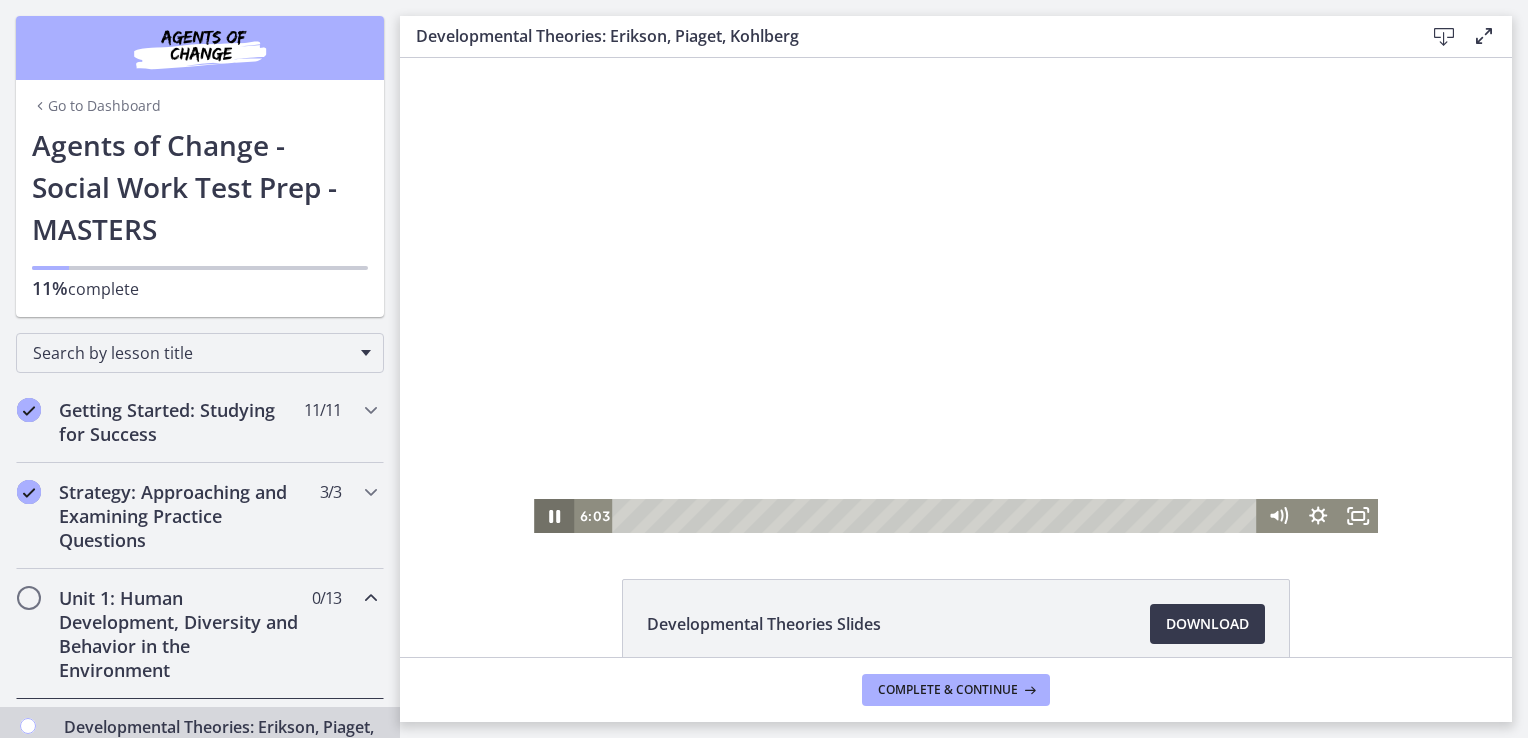 click 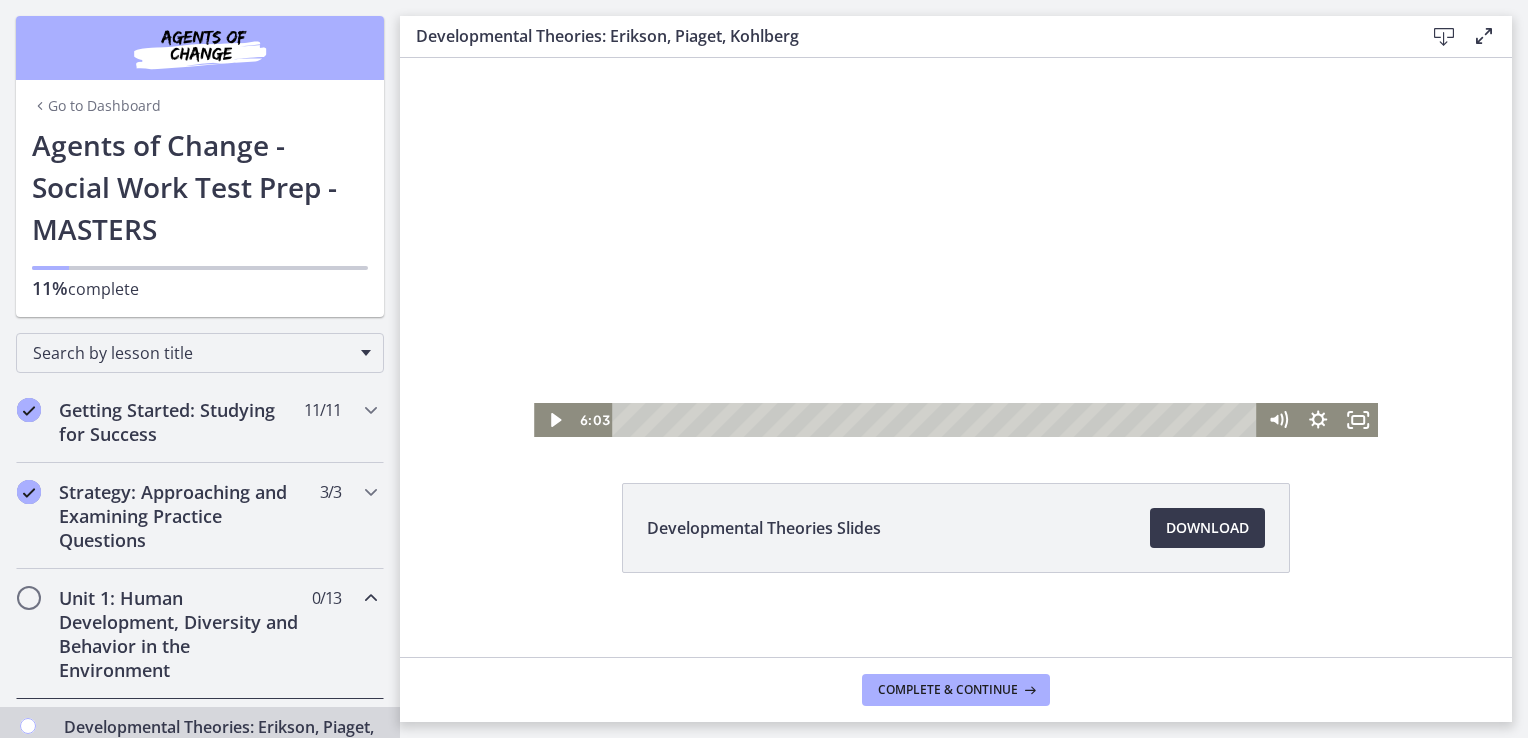 scroll, scrollTop: 107, scrollLeft: 0, axis: vertical 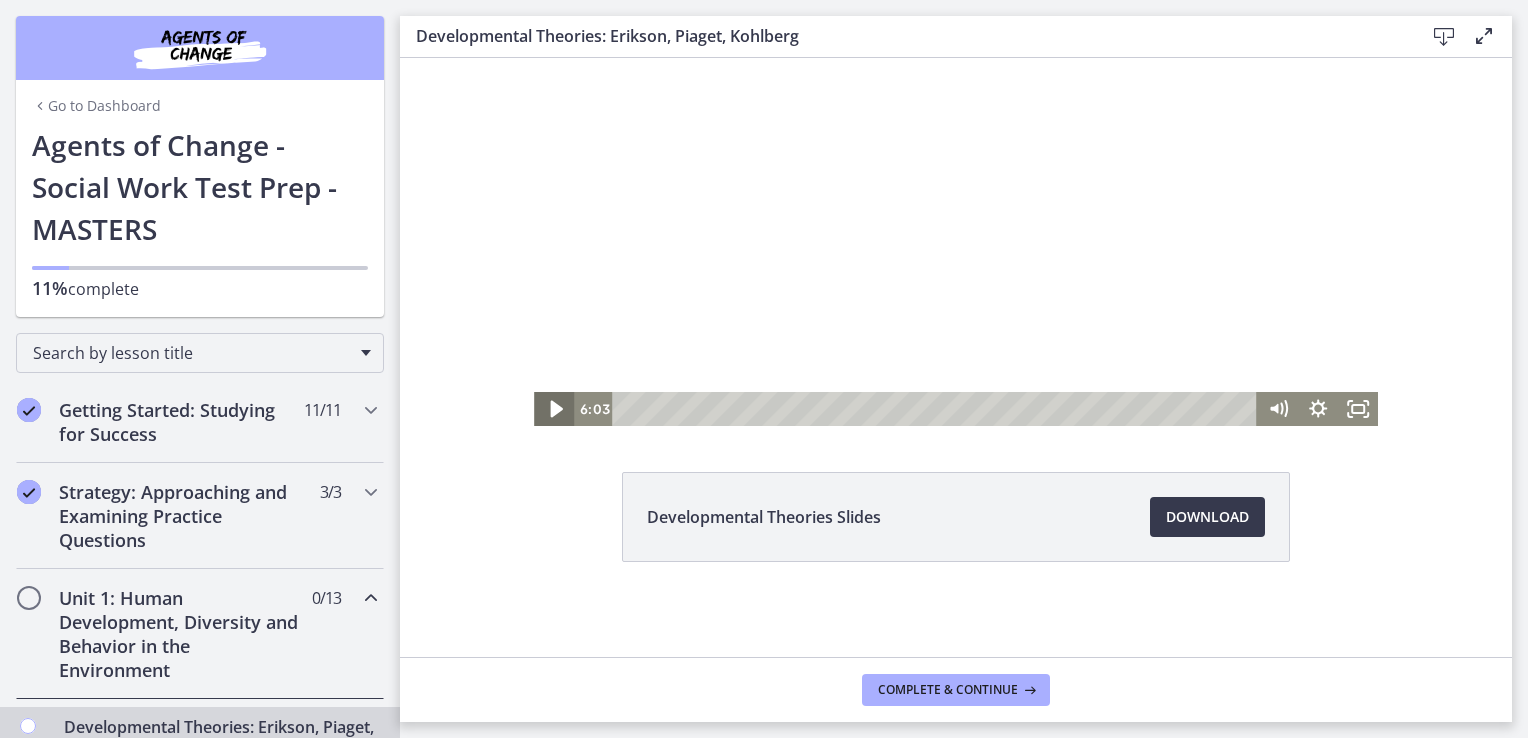 click 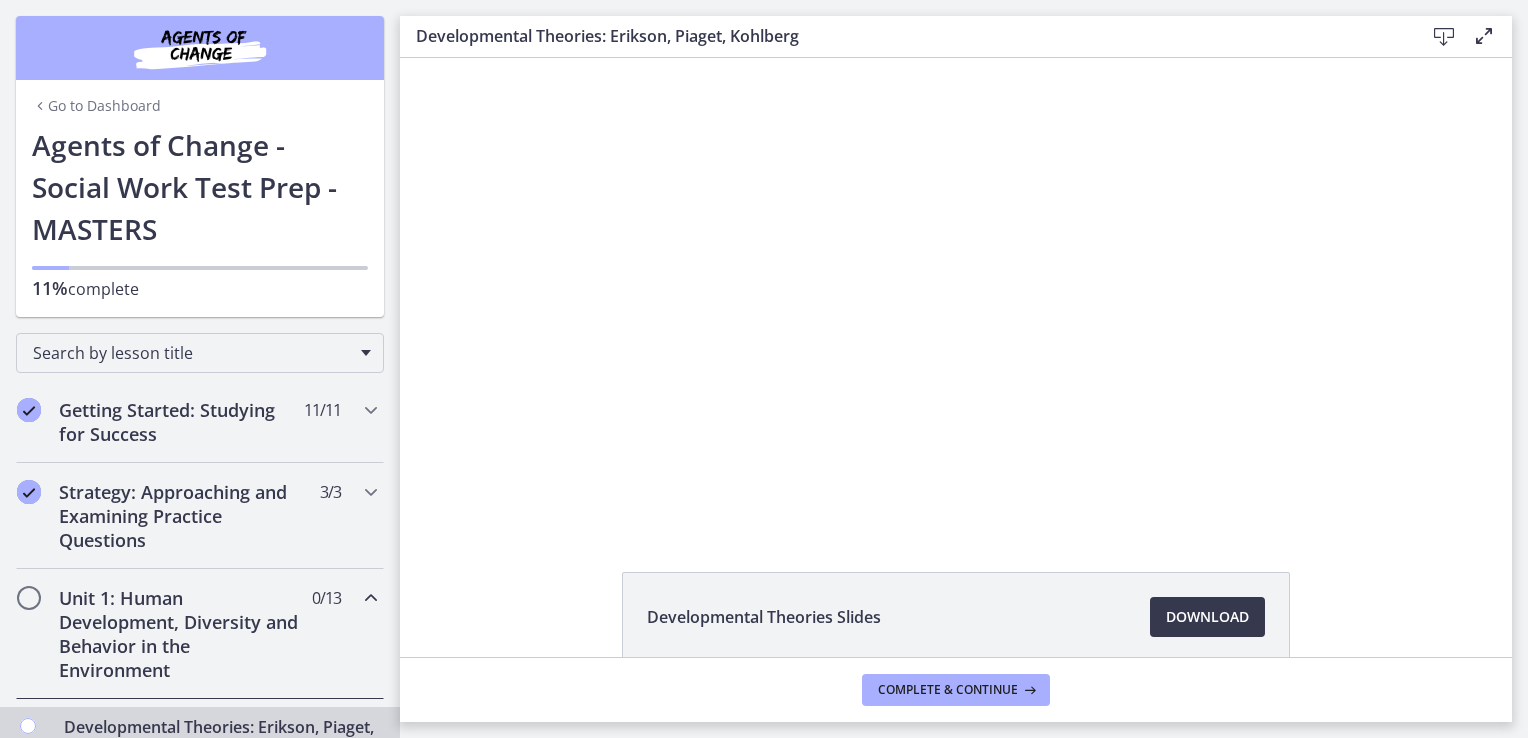 scroll, scrollTop: 0, scrollLeft: 0, axis: both 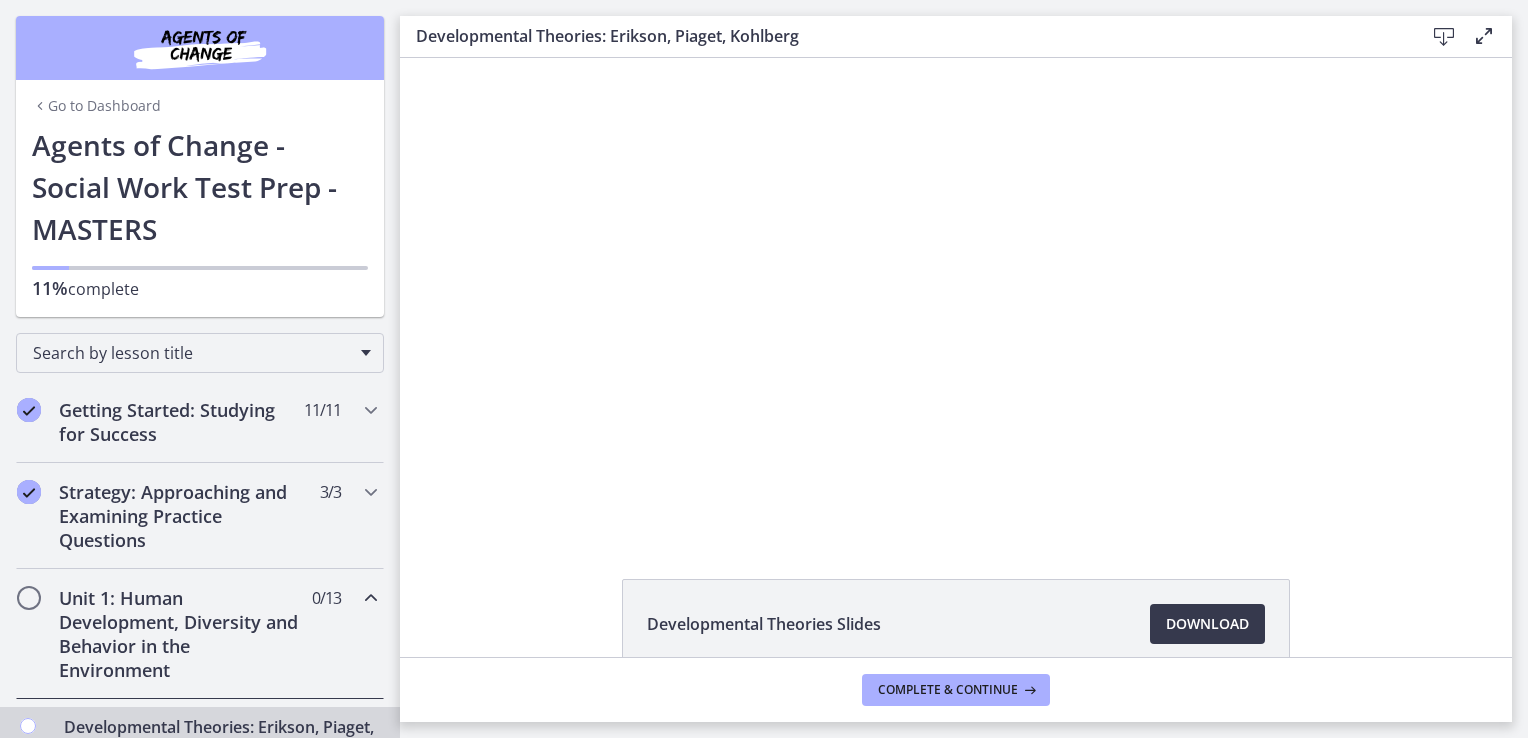 click on "Developmental Theories Slides
Download
Opens in a new window" at bounding box center [956, 624] 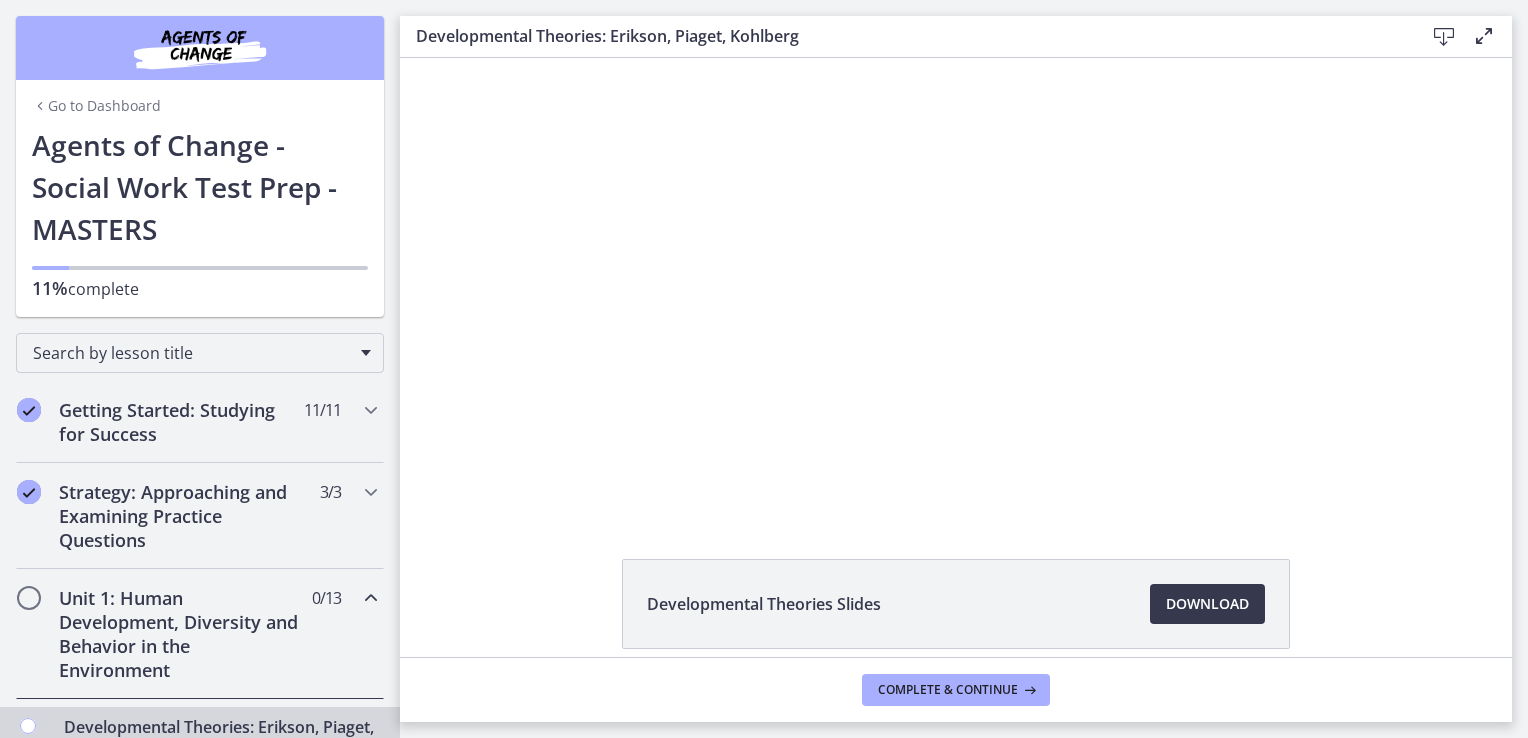 scroll, scrollTop: 0, scrollLeft: 0, axis: both 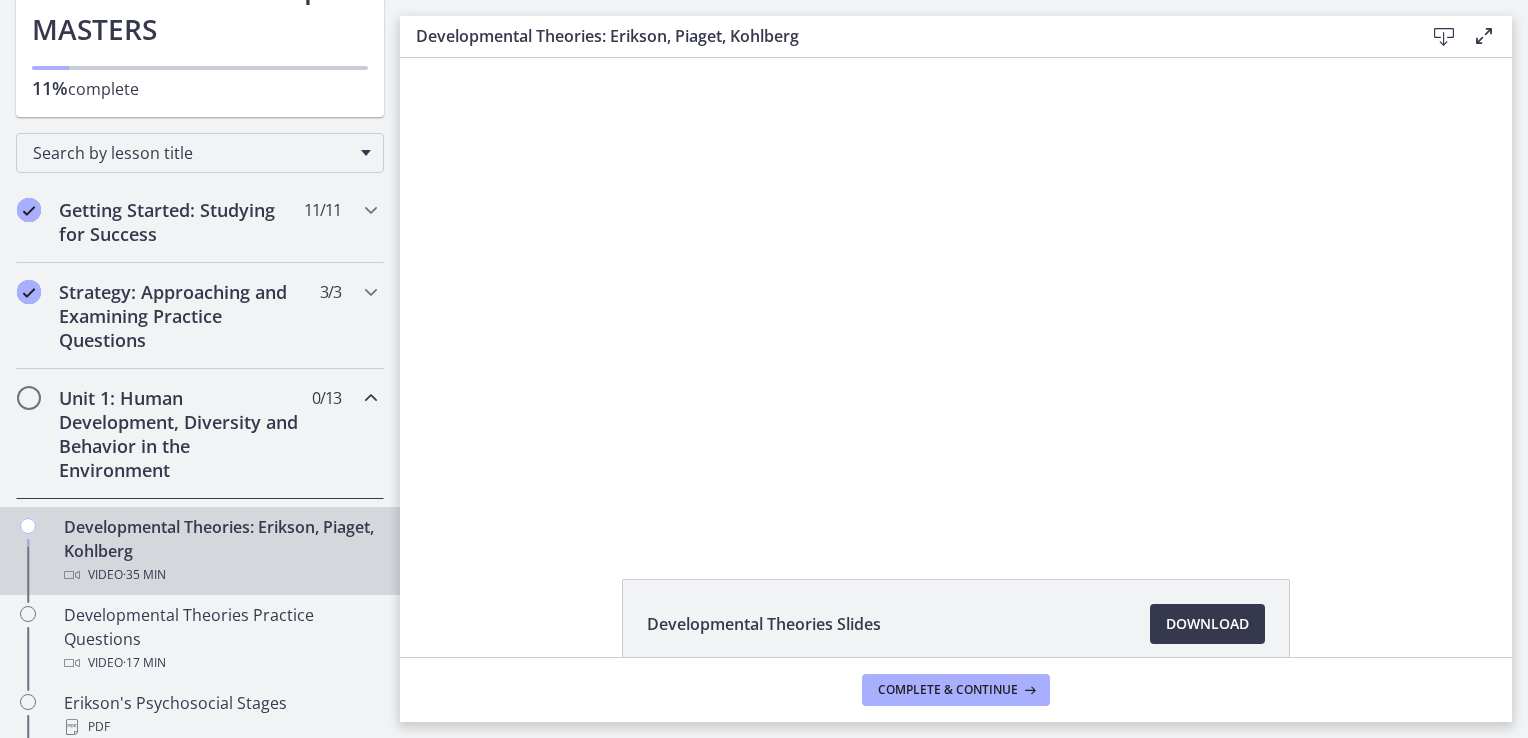click on "Unit 1: Human Development, Diversity and Behavior in the Environment
0  /  13
Completed" at bounding box center (200, 434) 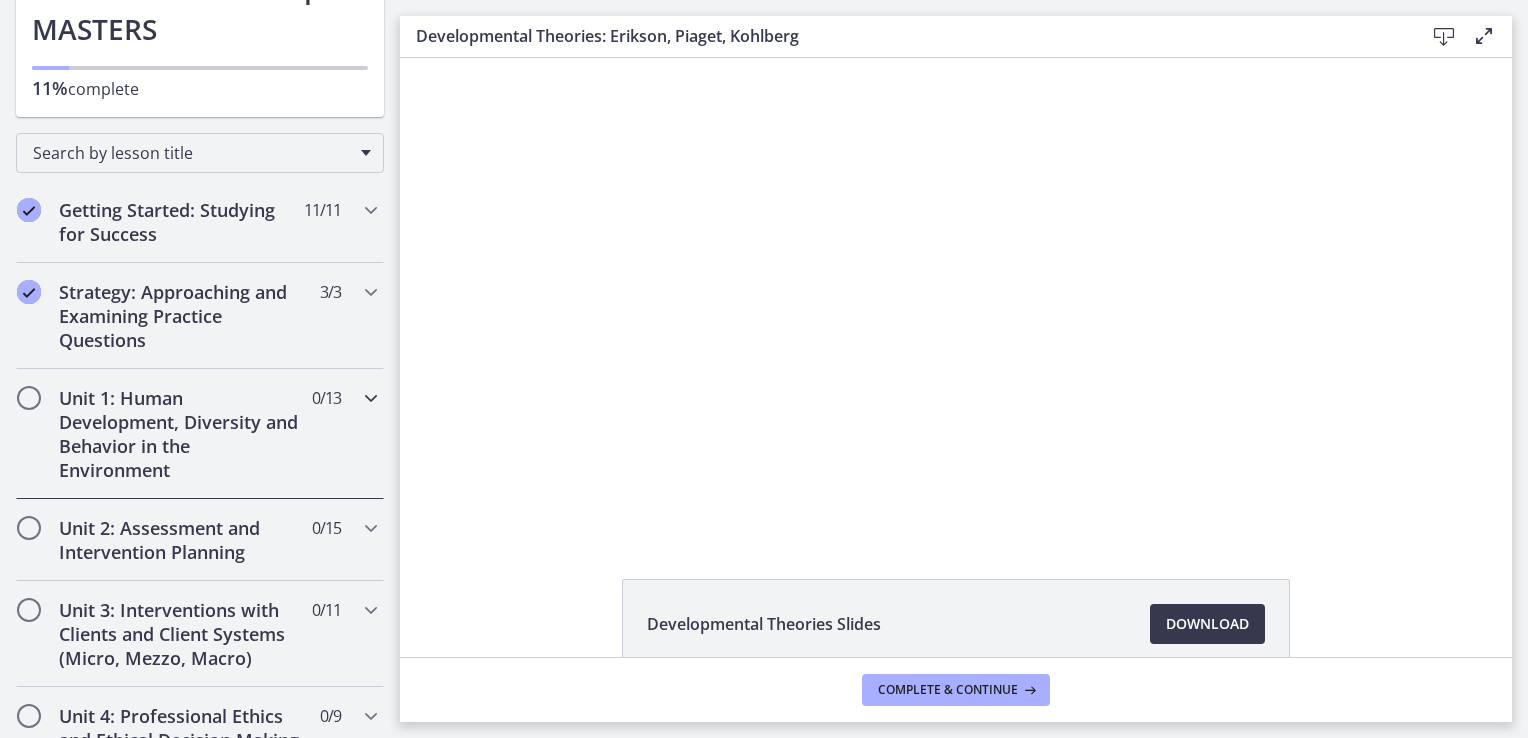 click at bounding box center (371, 398) 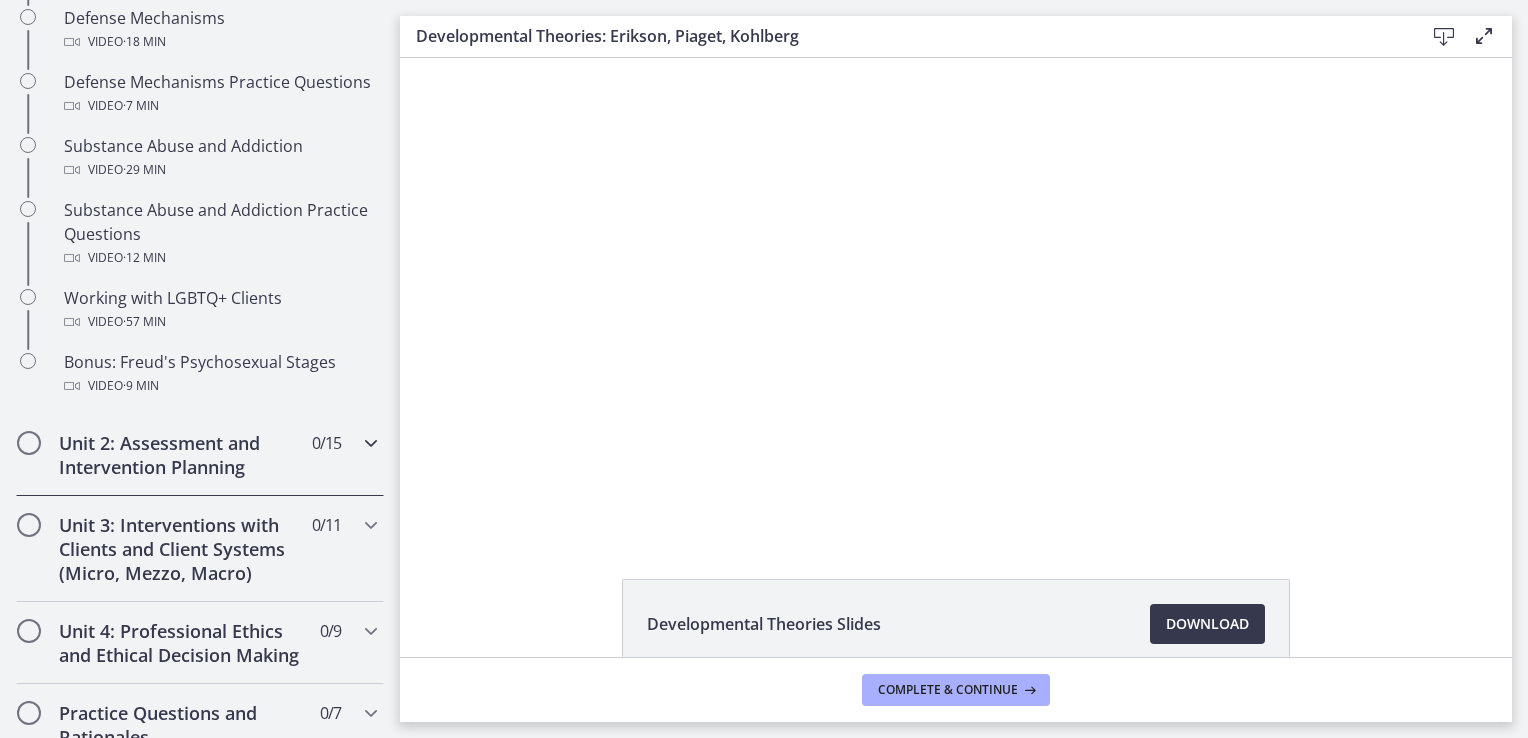 scroll, scrollTop: 1300, scrollLeft: 0, axis: vertical 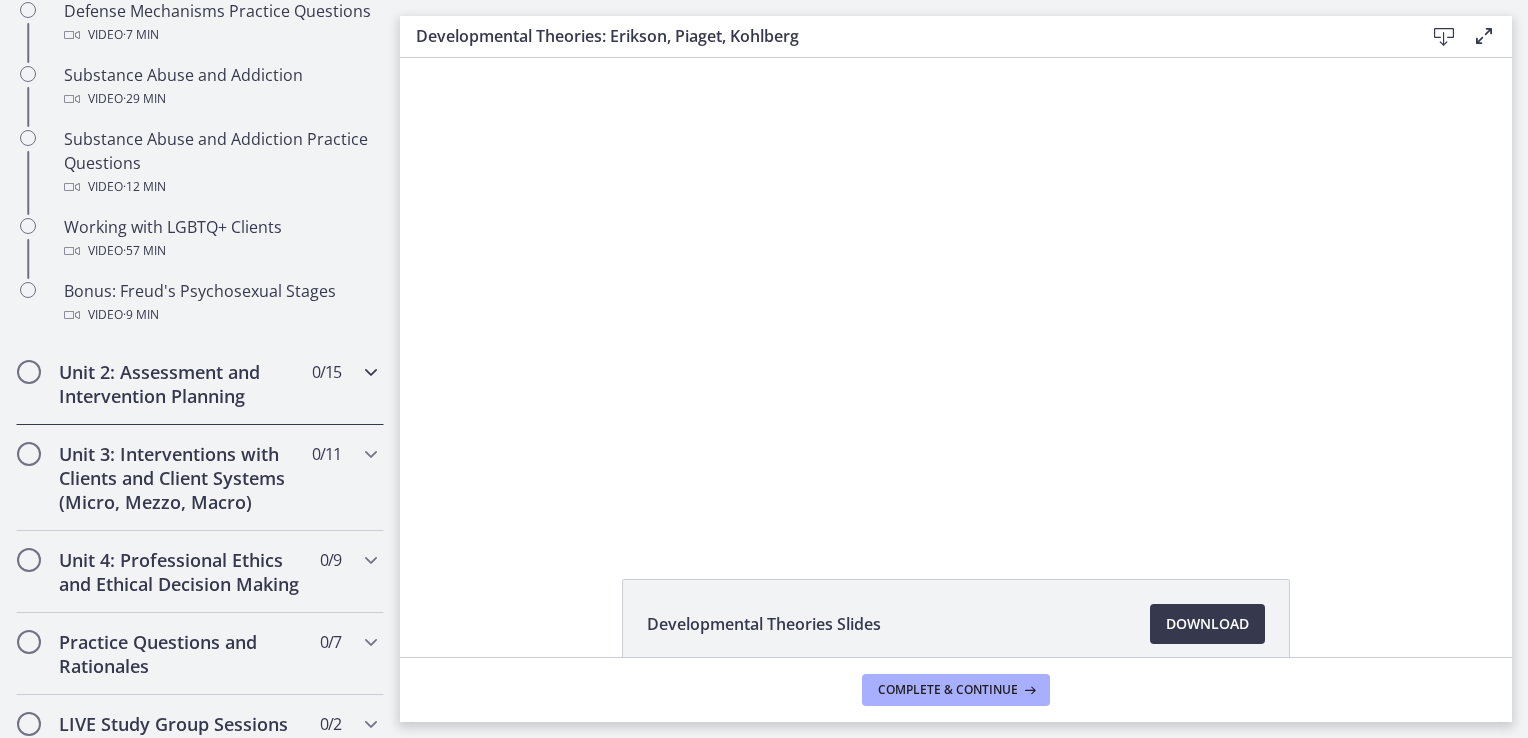 click on "Unit 2: Assessment and Intervention Planning" at bounding box center [181, 384] 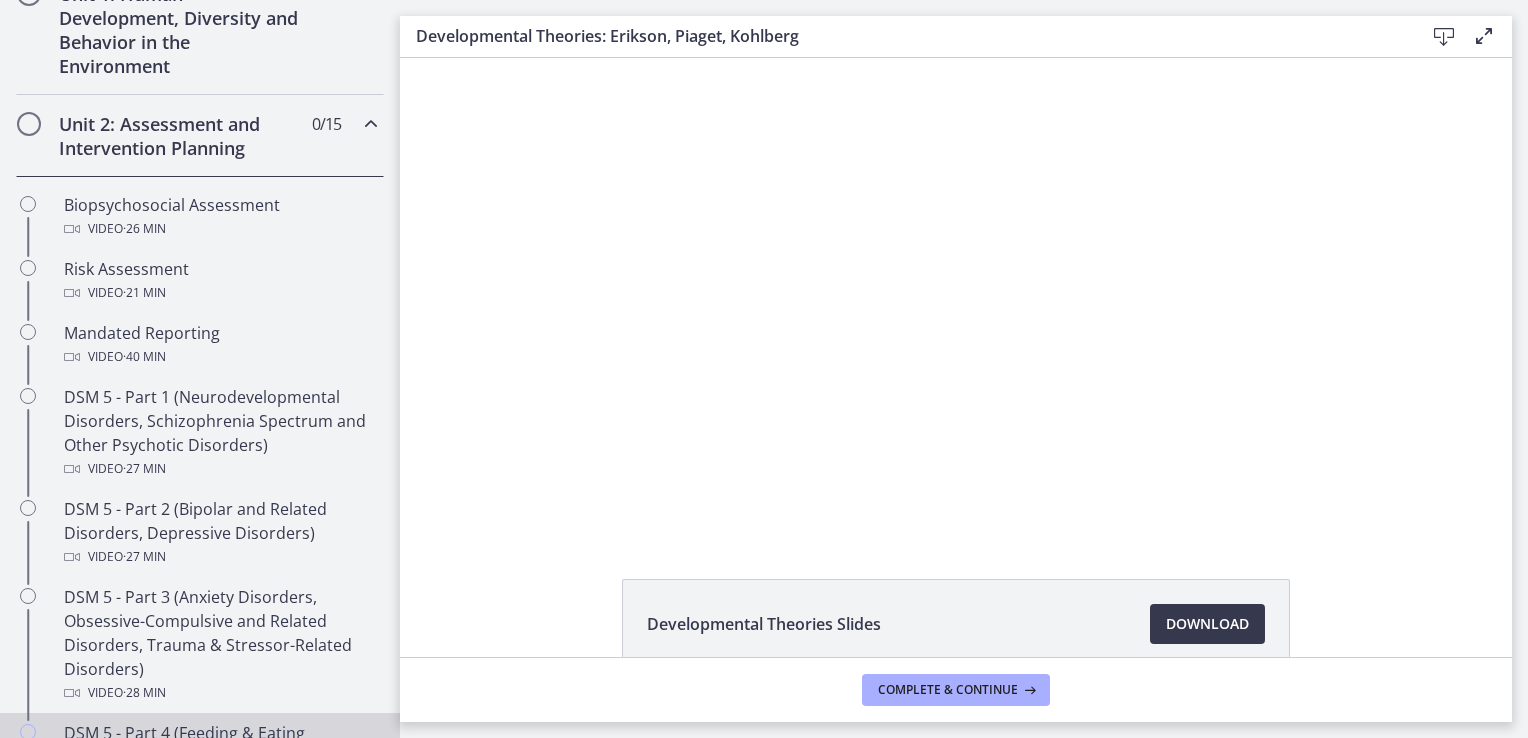 scroll, scrollTop: 600, scrollLeft: 0, axis: vertical 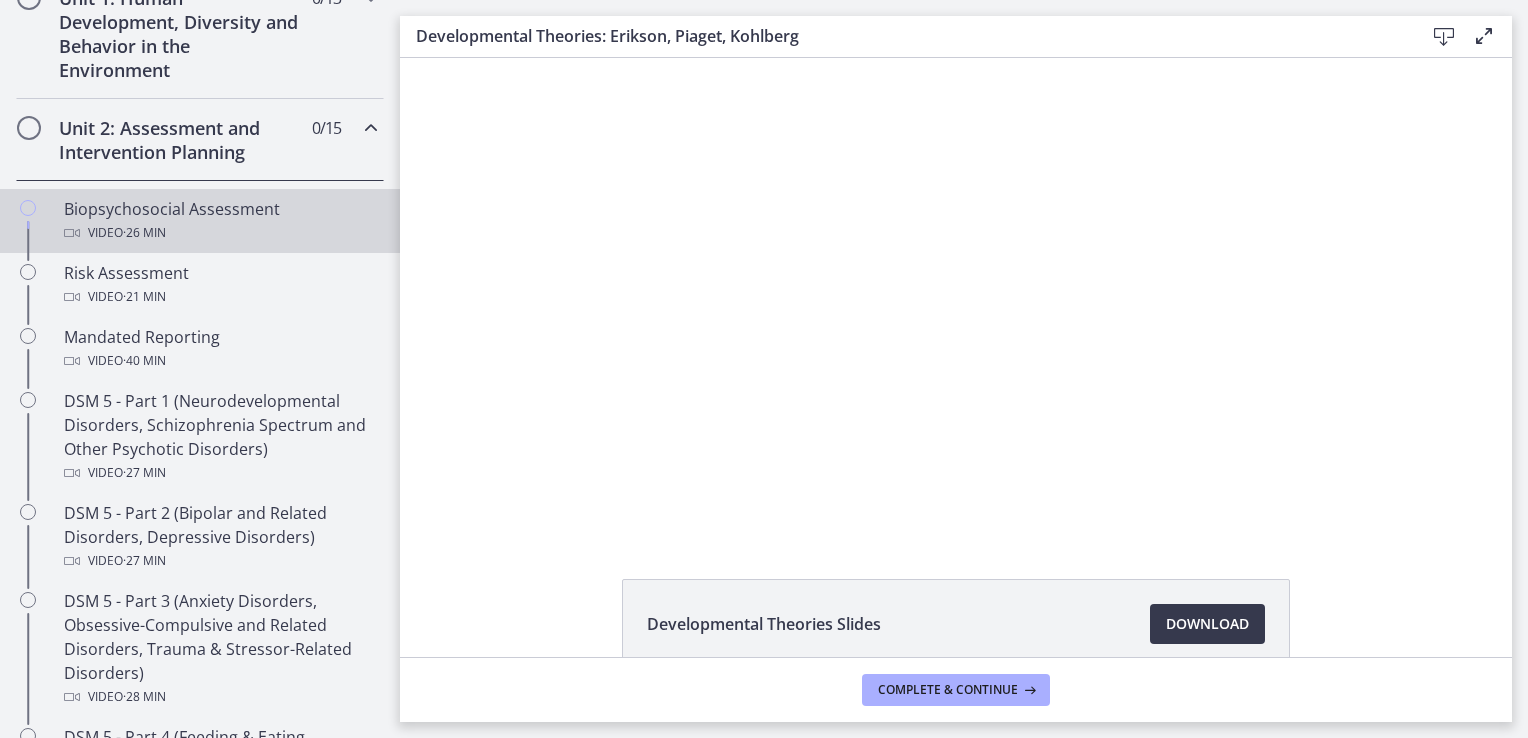 click on "Biopsychosocial Assessment
Video
·  26 min" at bounding box center [220, 221] 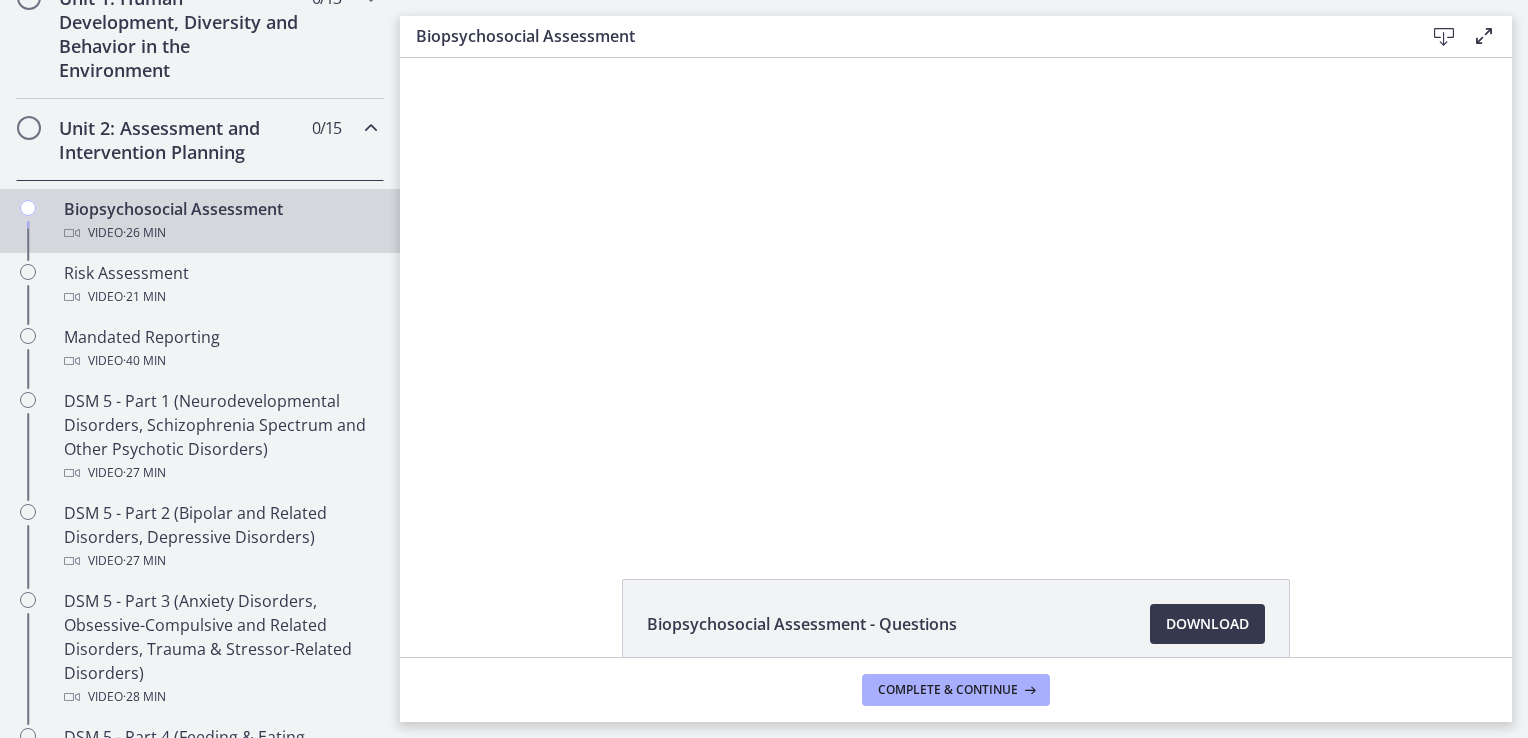 scroll, scrollTop: 0, scrollLeft: 0, axis: both 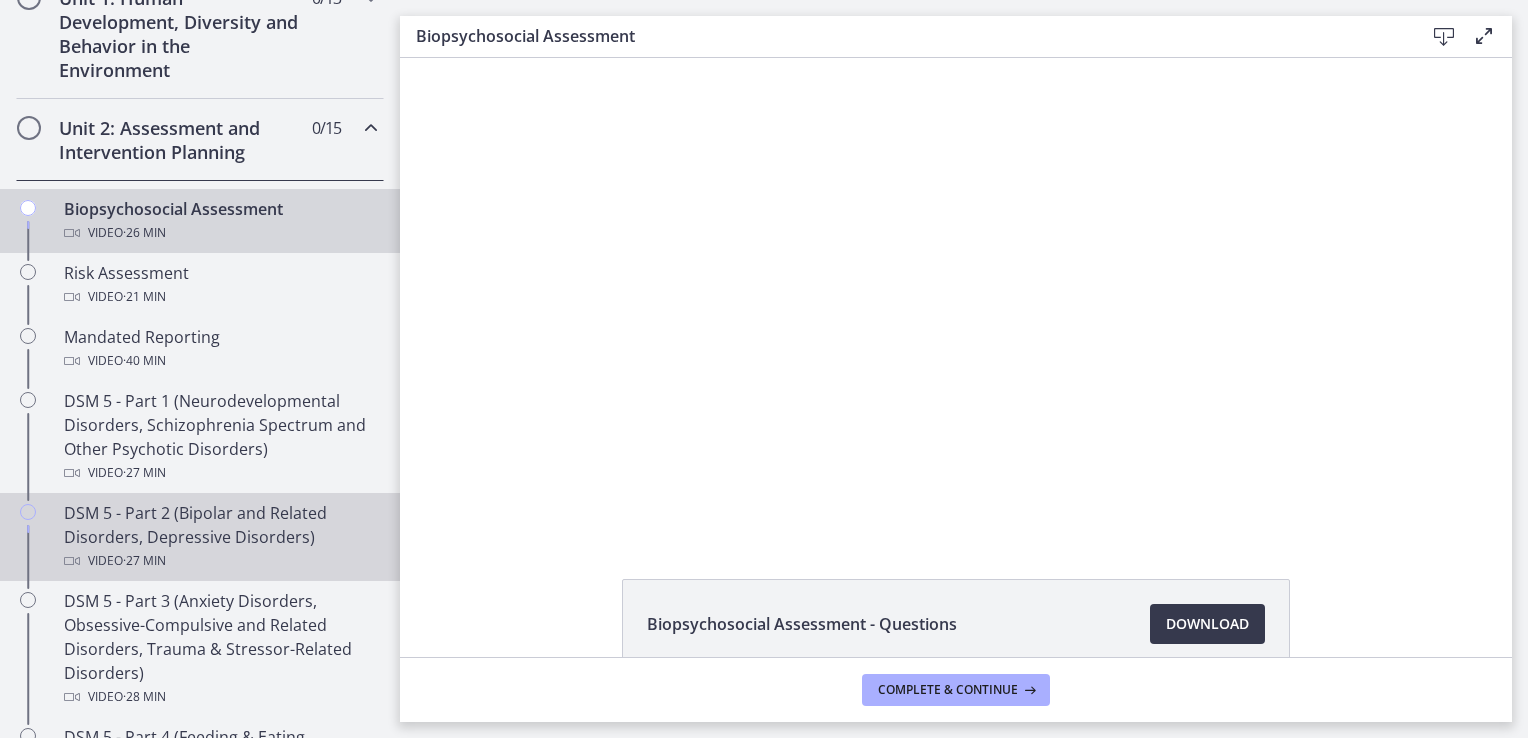 click on "DSM 5 - Part 2 (Bipolar and Related Disorders, Depressive Disorders)
Video
·  27 min" at bounding box center [220, 537] 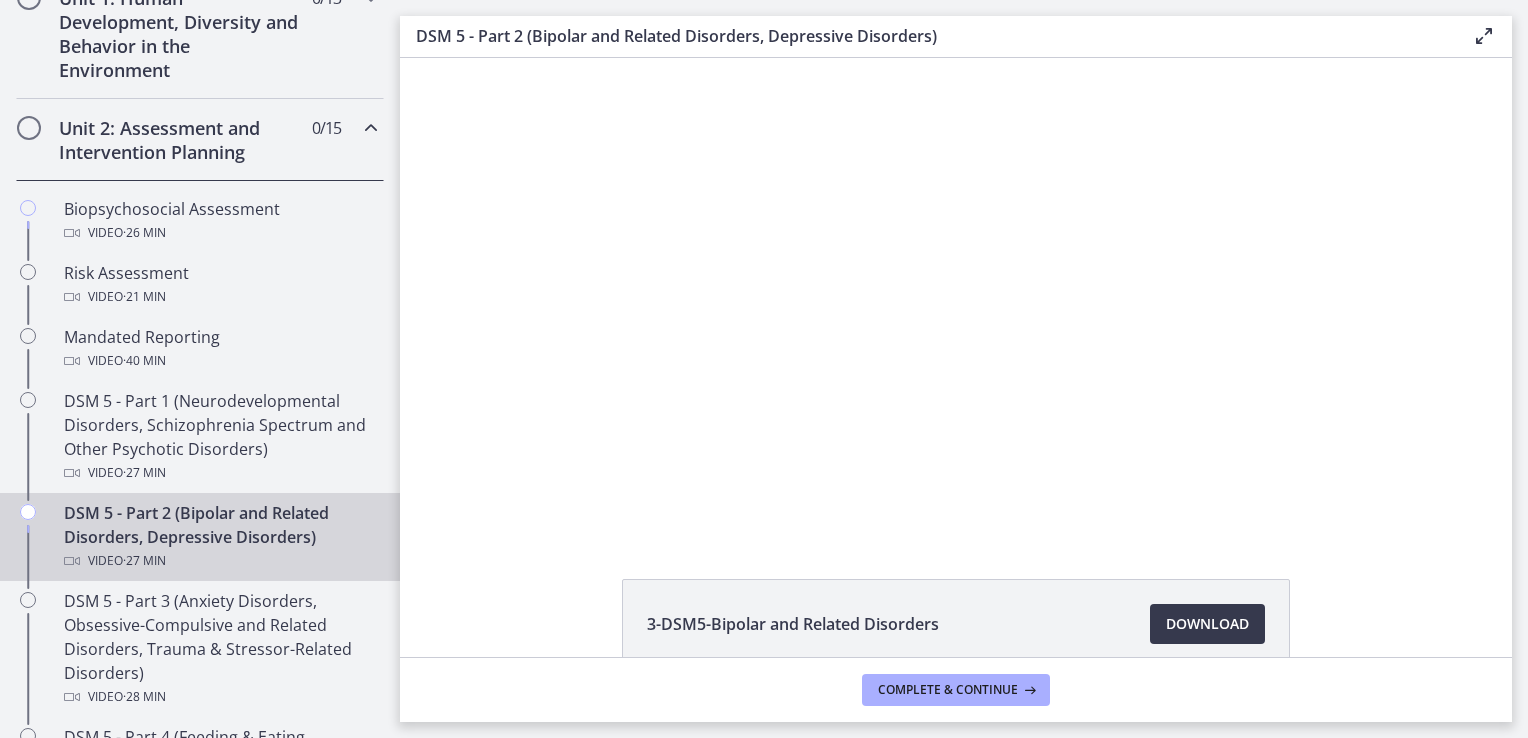 scroll, scrollTop: 0, scrollLeft: 0, axis: both 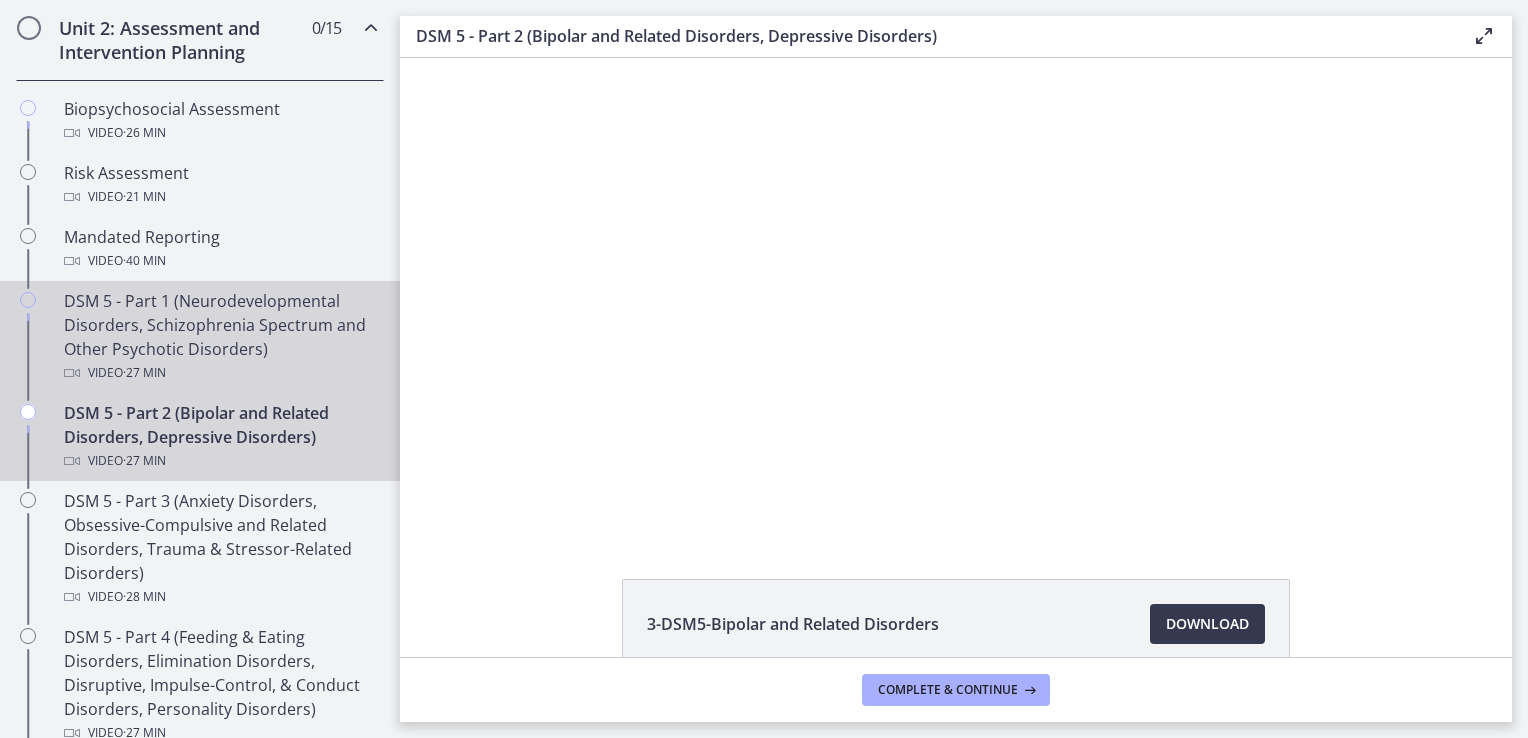 click on "DSM 5 - Part 1 (Neurodevelopmental Disorders, Schizophrenia Spectrum and Other Psychotic Disorders)
Video
·  27 min" at bounding box center [220, 337] 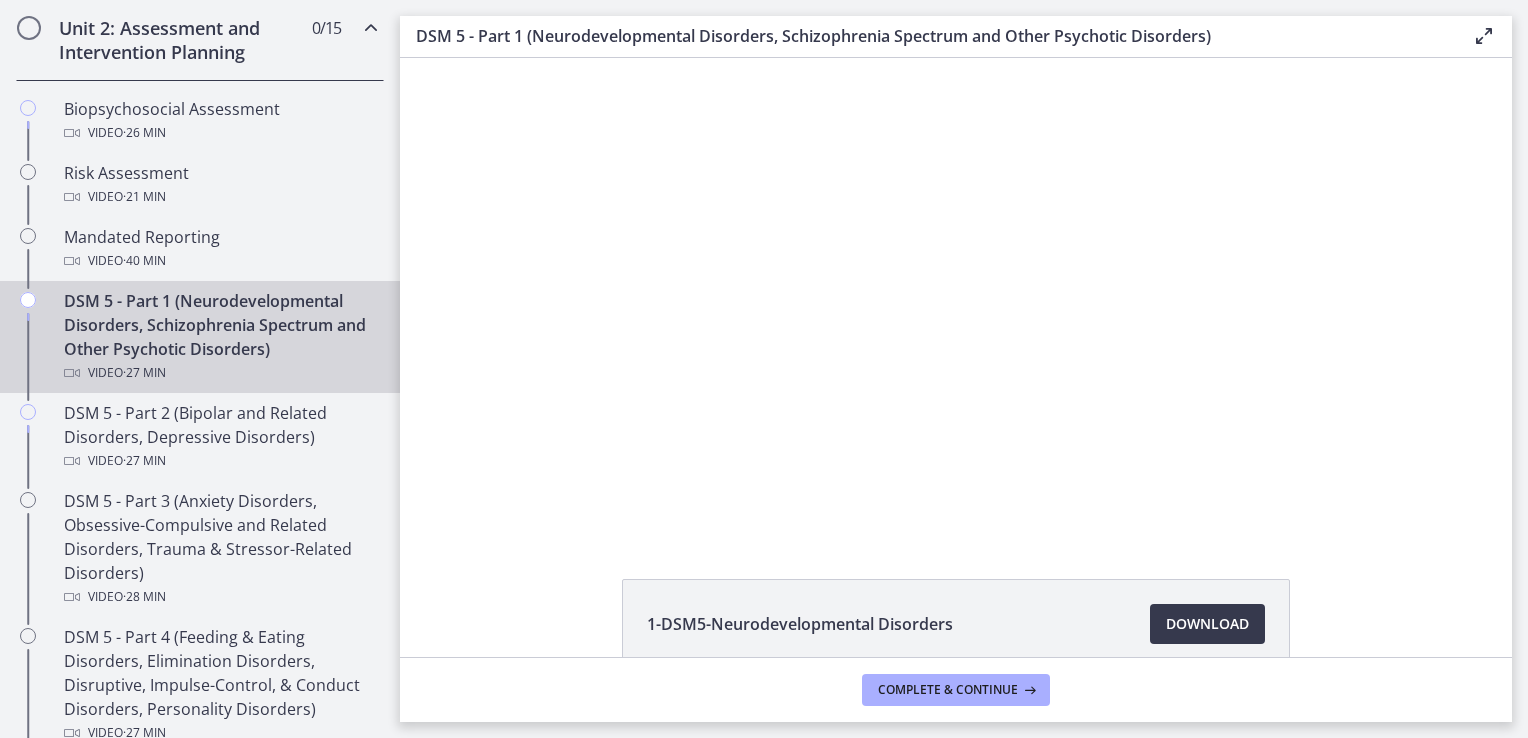 scroll, scrollTop: 0, scrollLeft: 0, axis: both 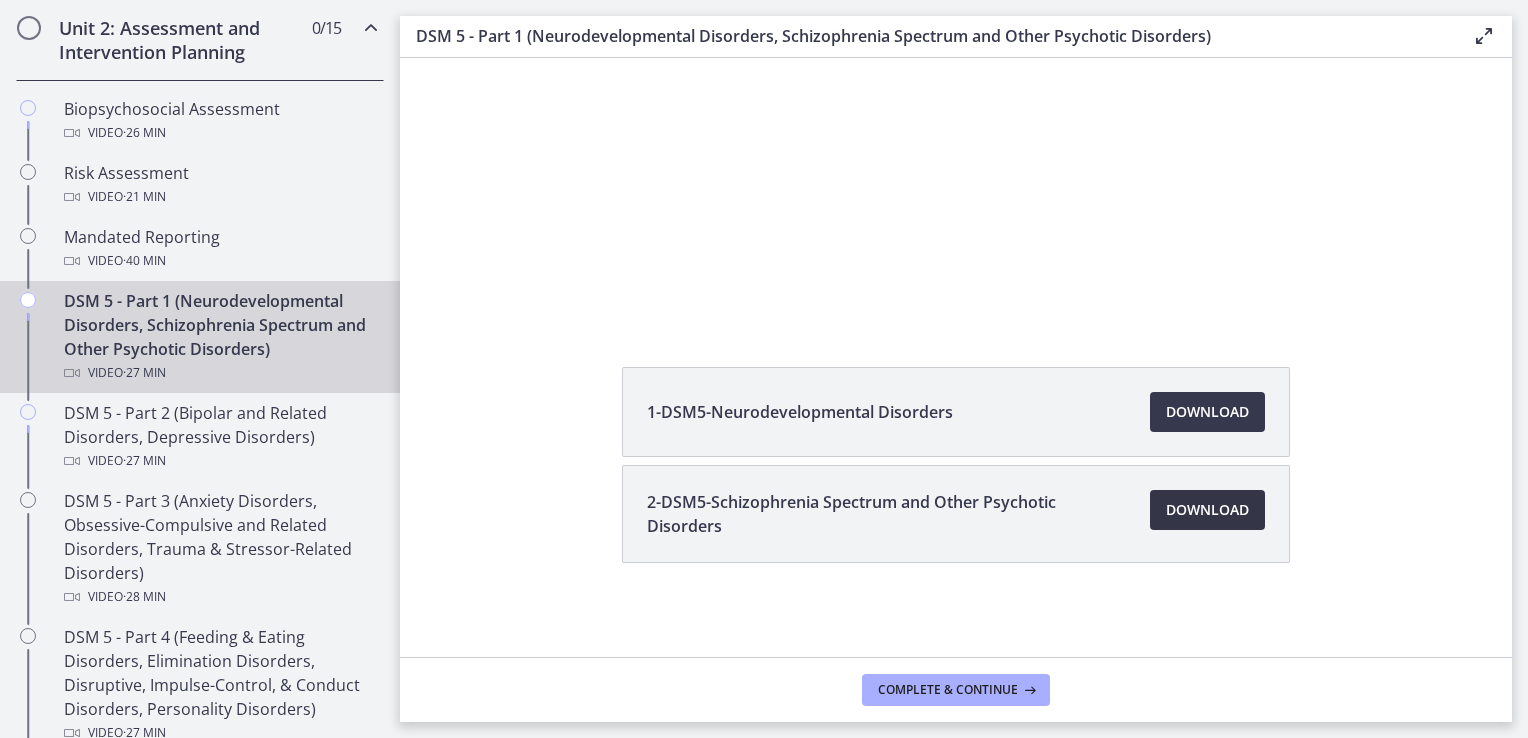 click on "Download
Opens in a new window" at bounding box center [1207, 510] 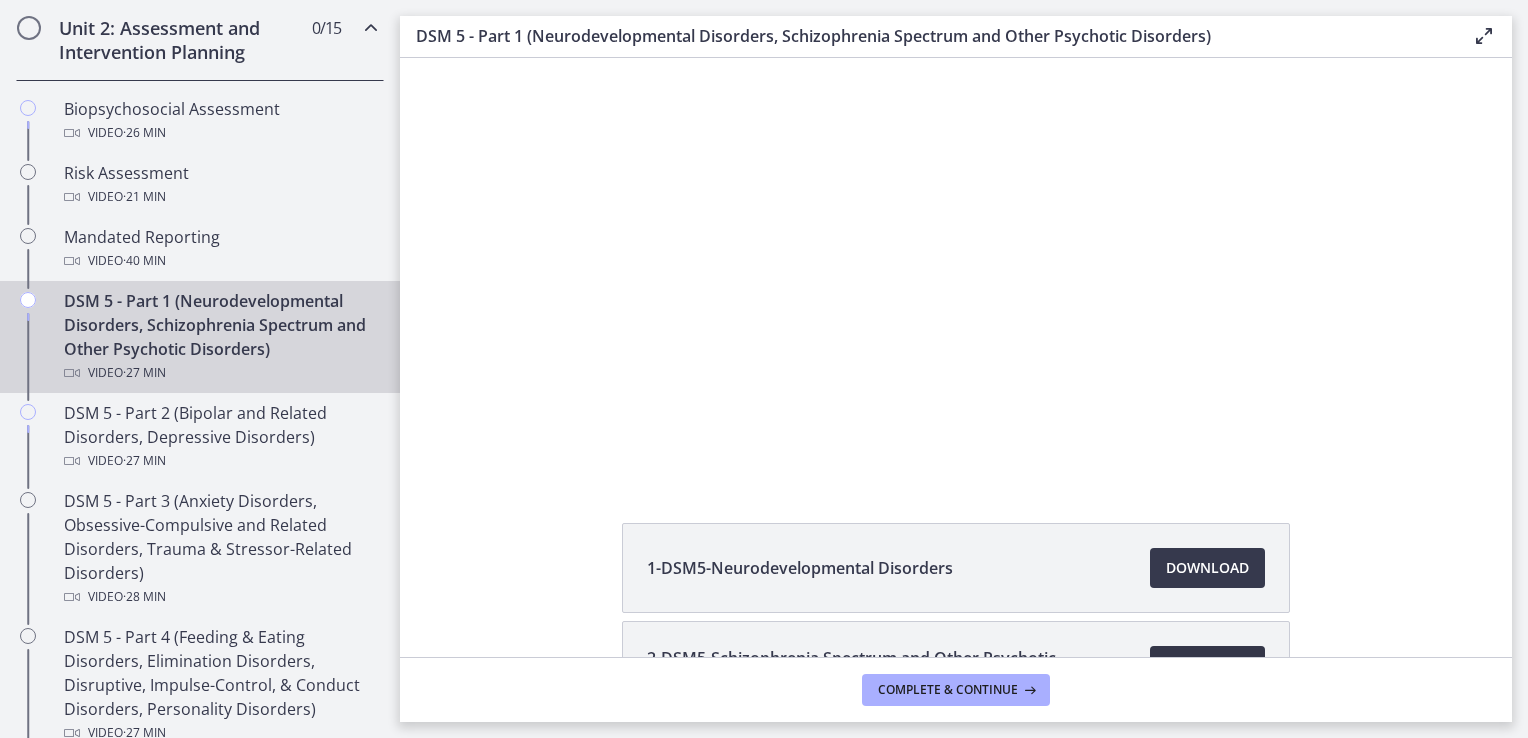scroll, scrollTop: 0, scrollLeft: 0, axis: both 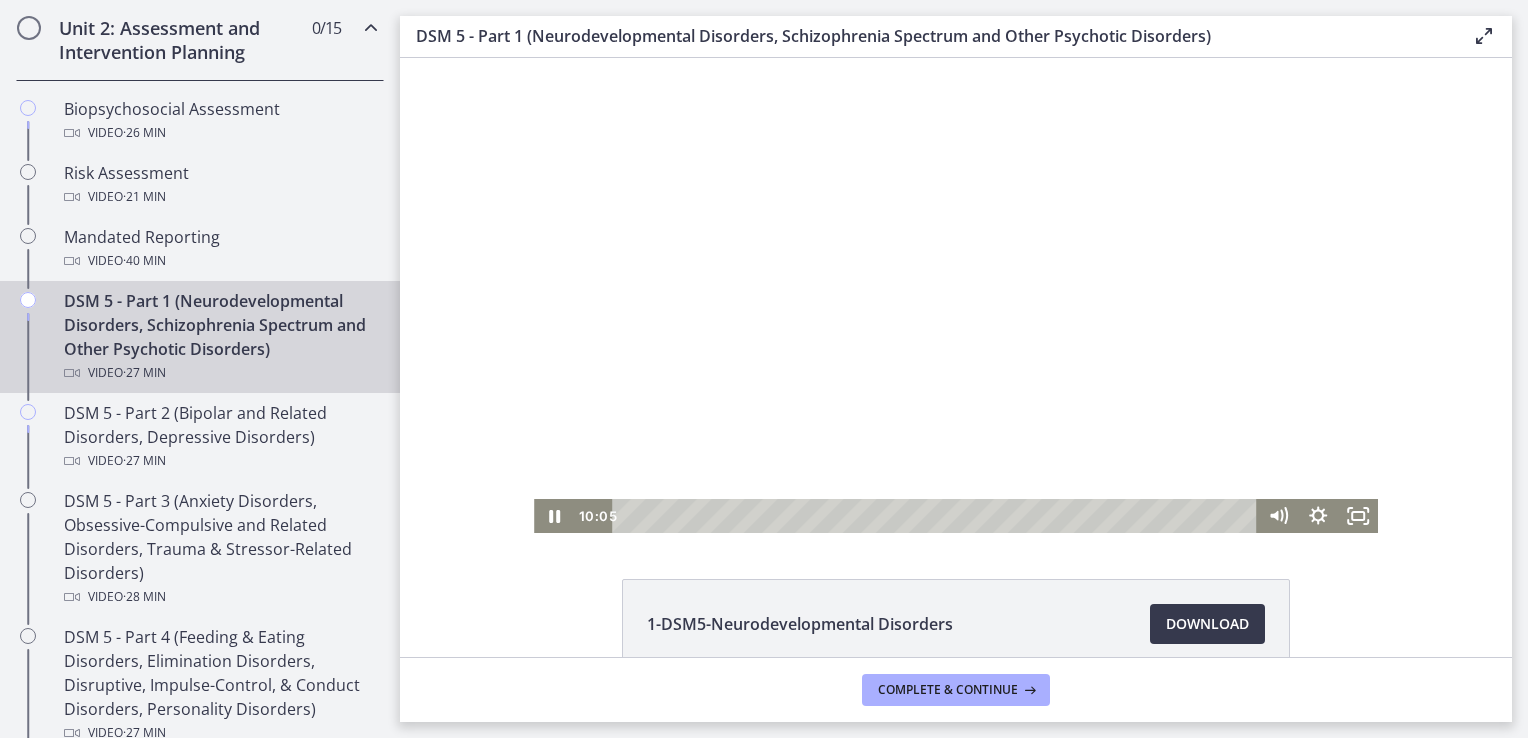 click at bounding box center (956, 295) 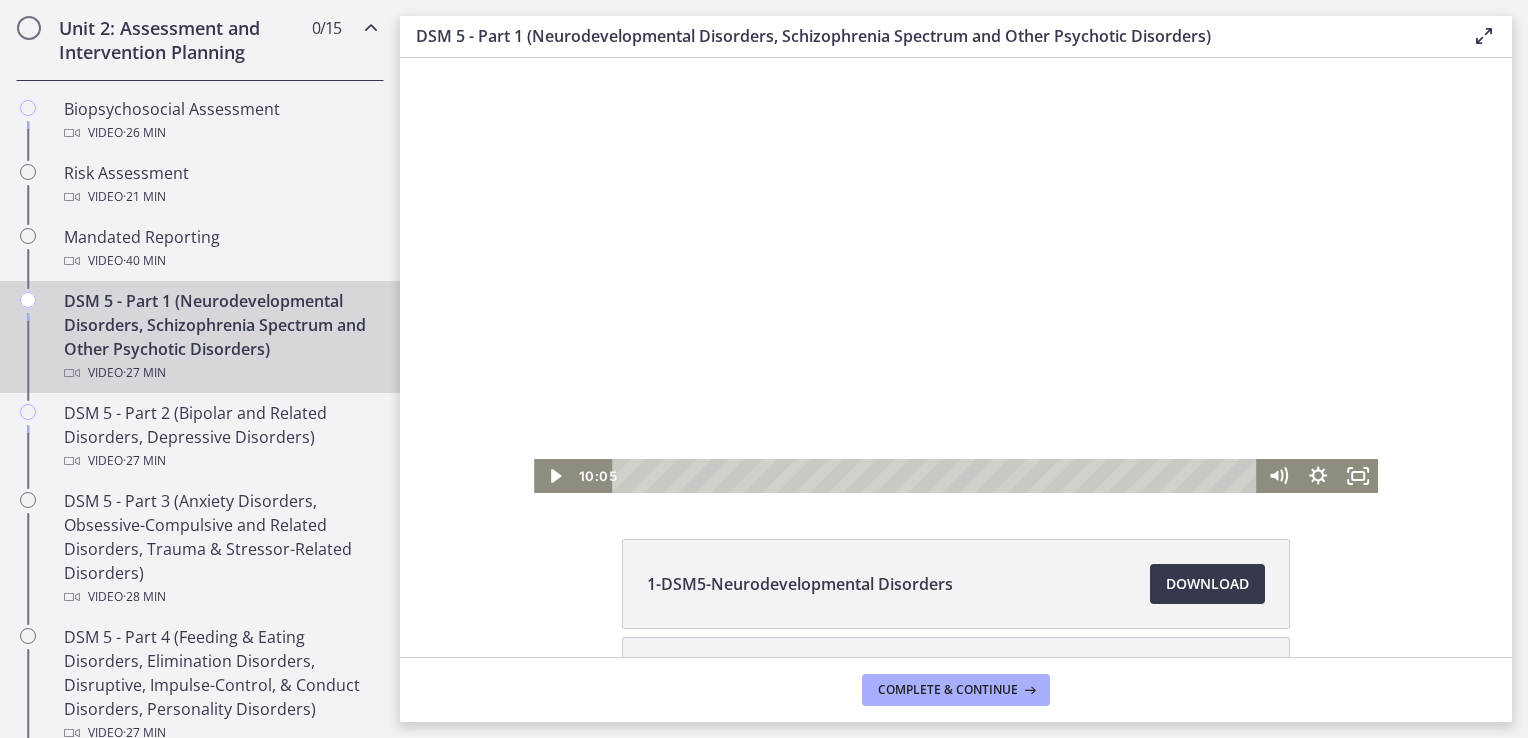 scroll, scrollTop: 200, scrollLeft: 0, axis: vertical 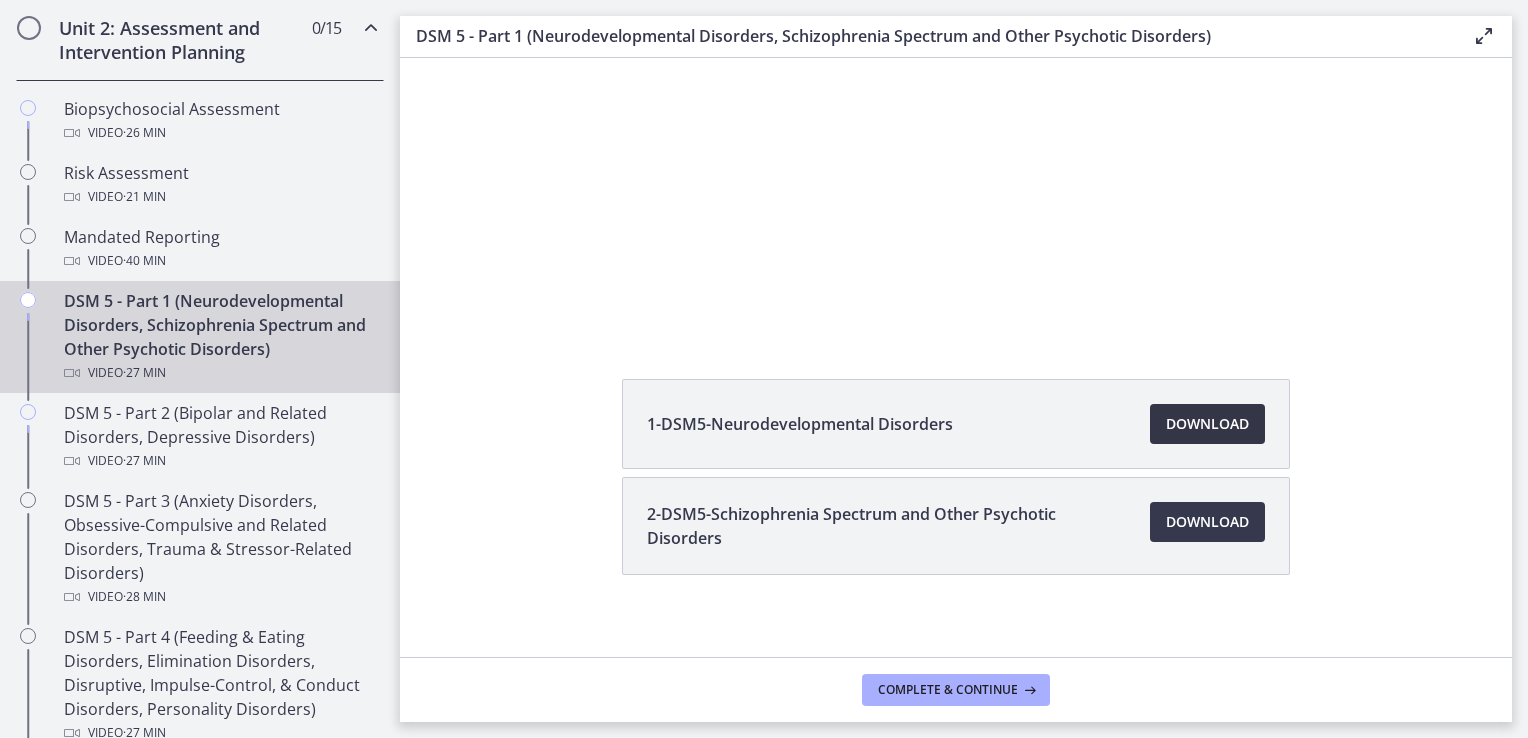 click on "Download
Opens in a new window" at bounding box center (1207, 424) 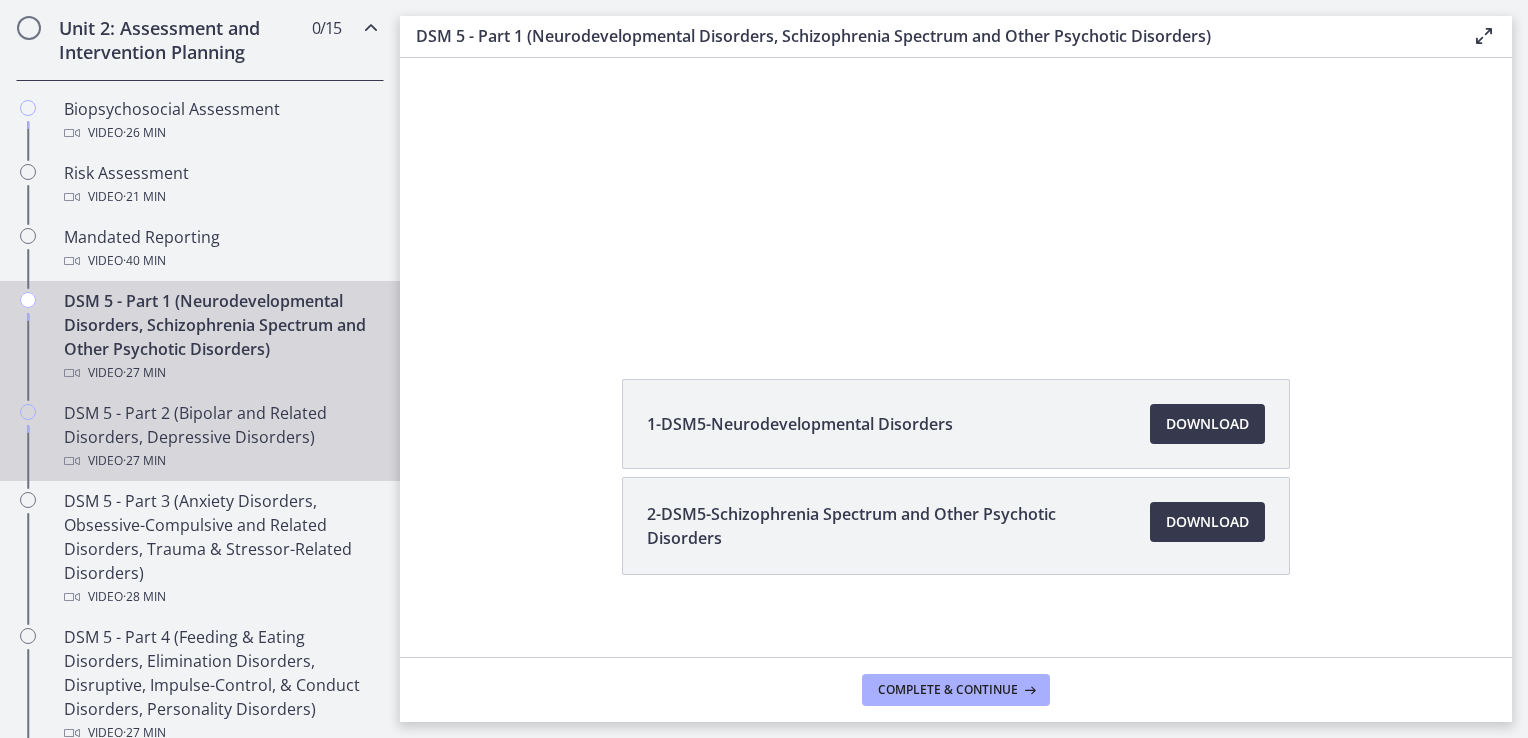 click on "DSM 5 - Part 2 (Bipolar and Related Disorders, Depressive Disorders)
Video
·  27 min" at bounding box center [220, 437] 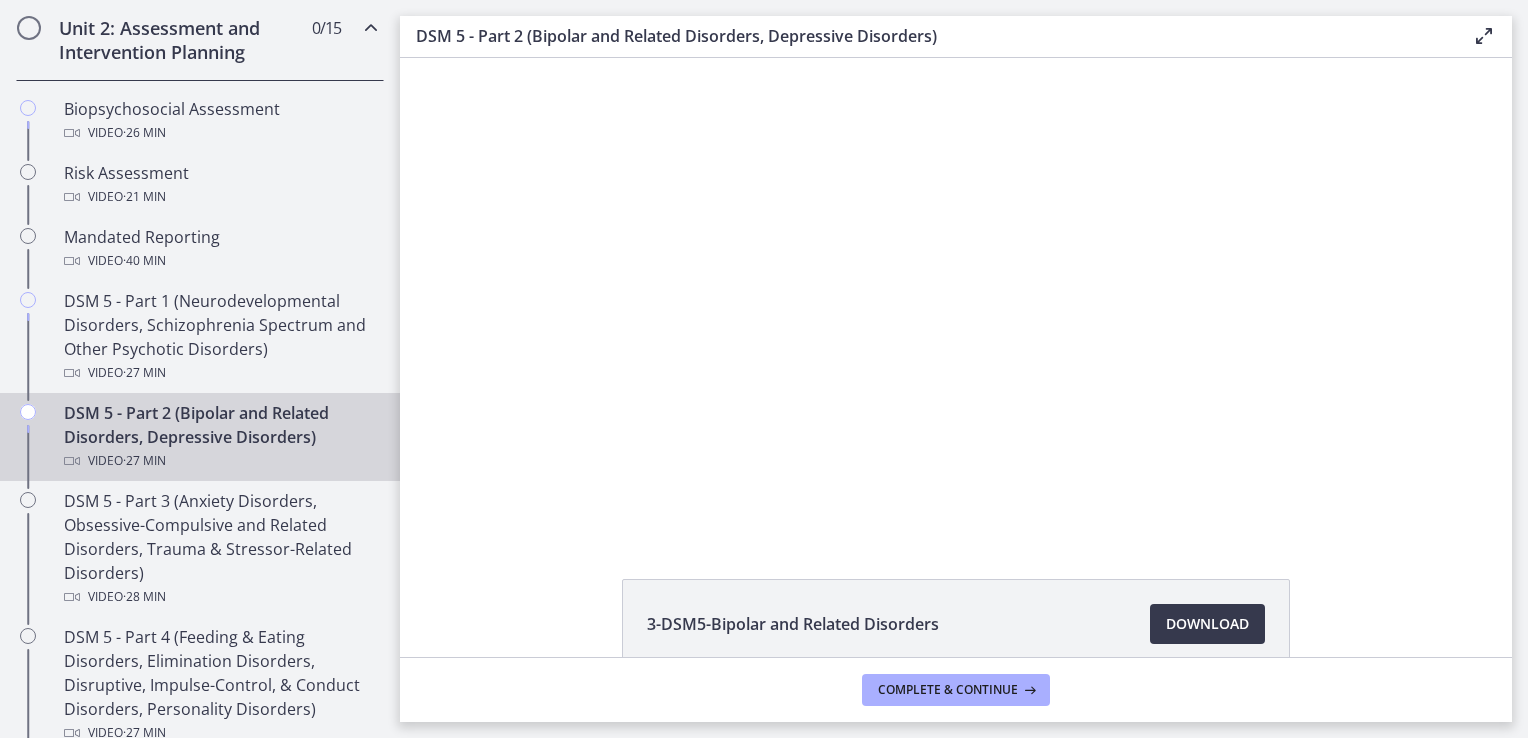 scroll, scrollTop: 0, scrollLeft: 0, axis: both 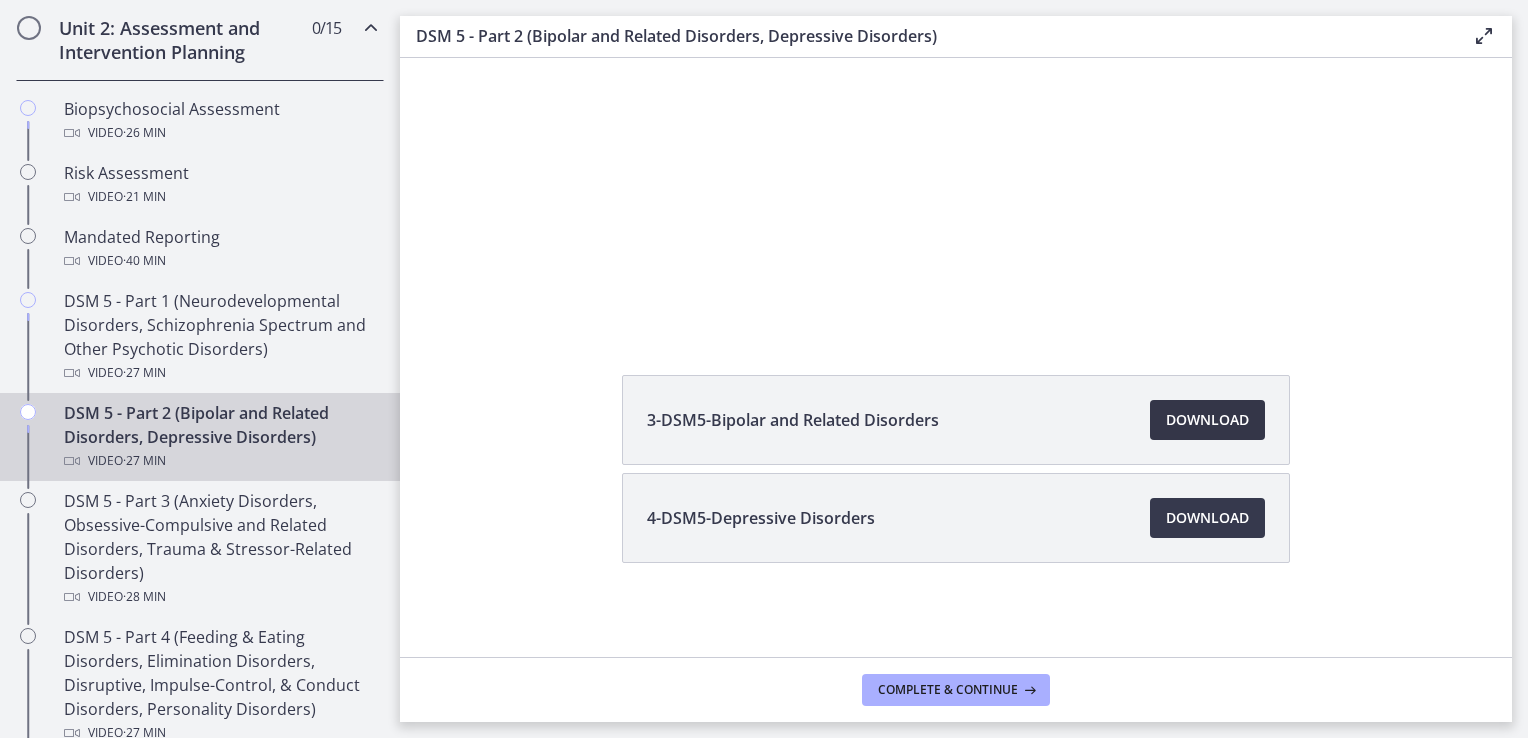 click on "Download
Opens in a new window" at bounding box center [1207, 420] 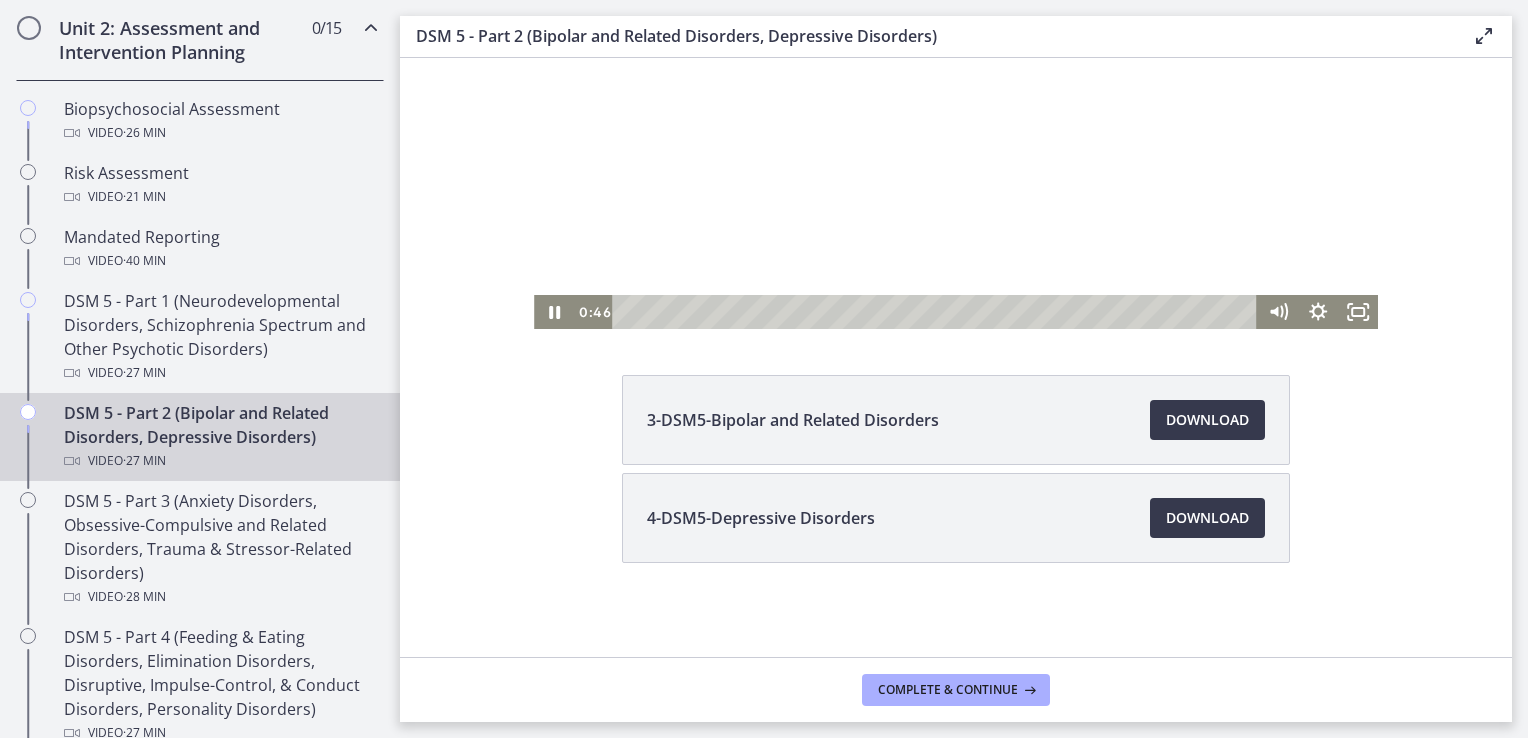 click at bounding box center (956, 91) 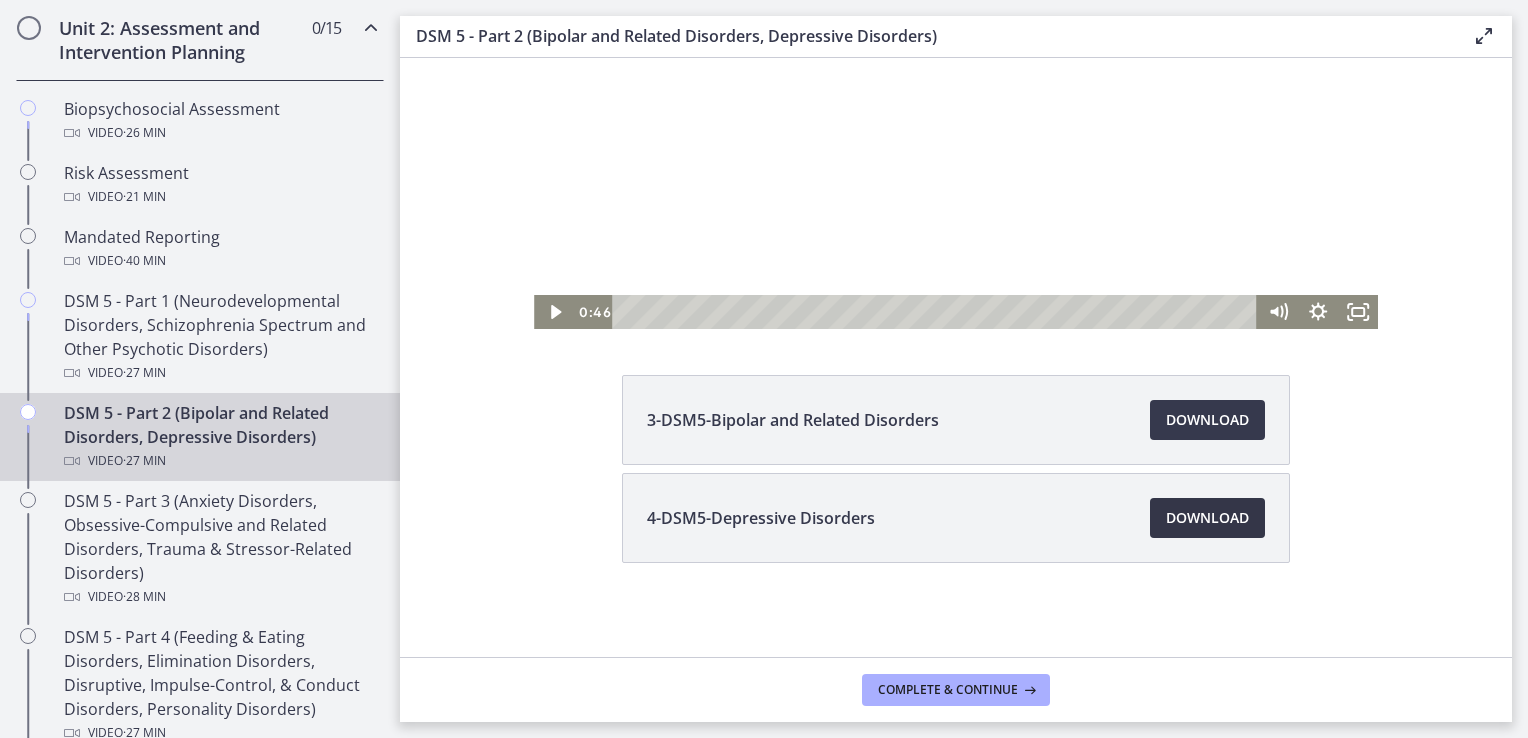 click on "Download
Opens in a new window" at bounding box center [1207, 518] 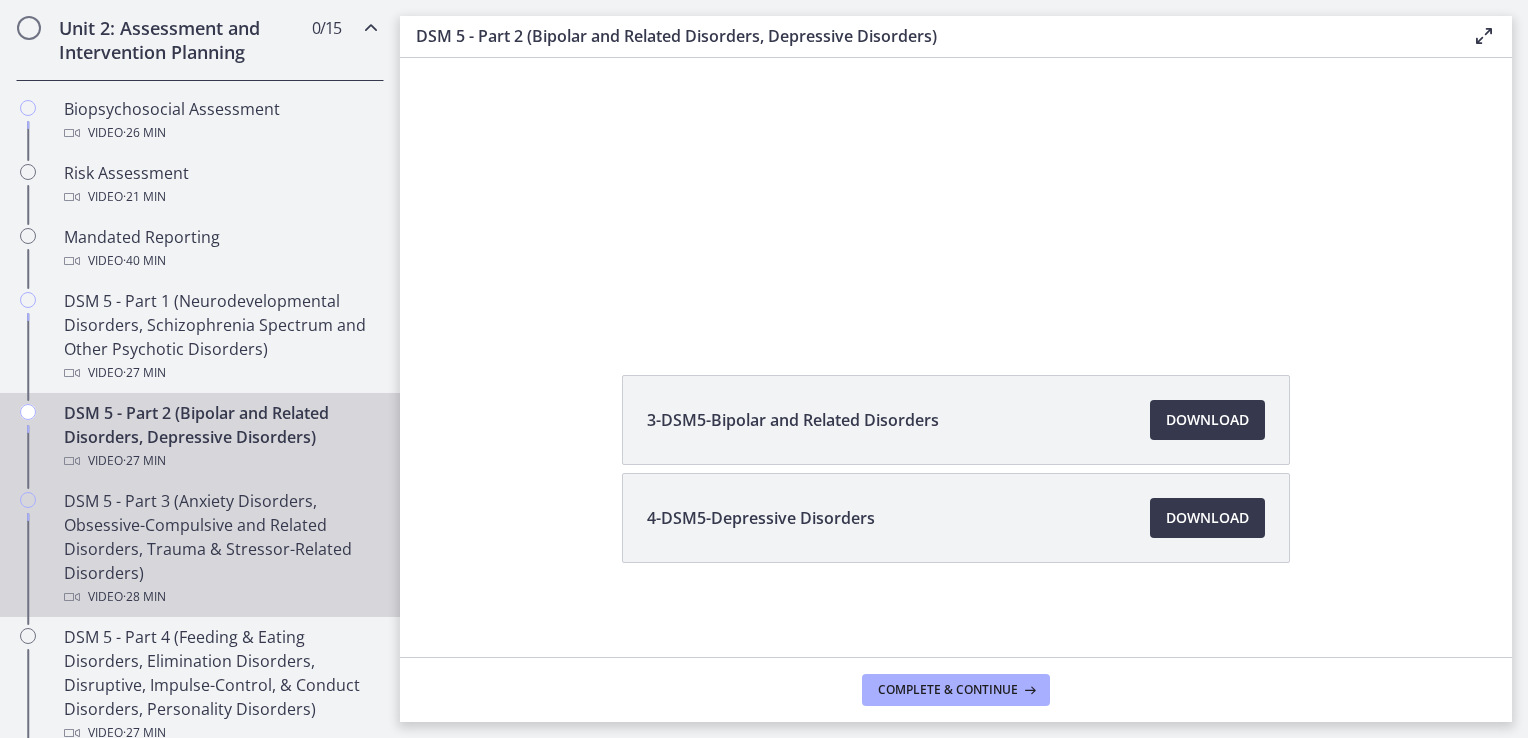 click on "DSM 5 - Part 3 (Anxiety Disorders, Obsessive-Compulsive and Related Disorders, Trauma & Stressor-Related Disorders)
Video
·  28 min" at bounding box center [220, 549] 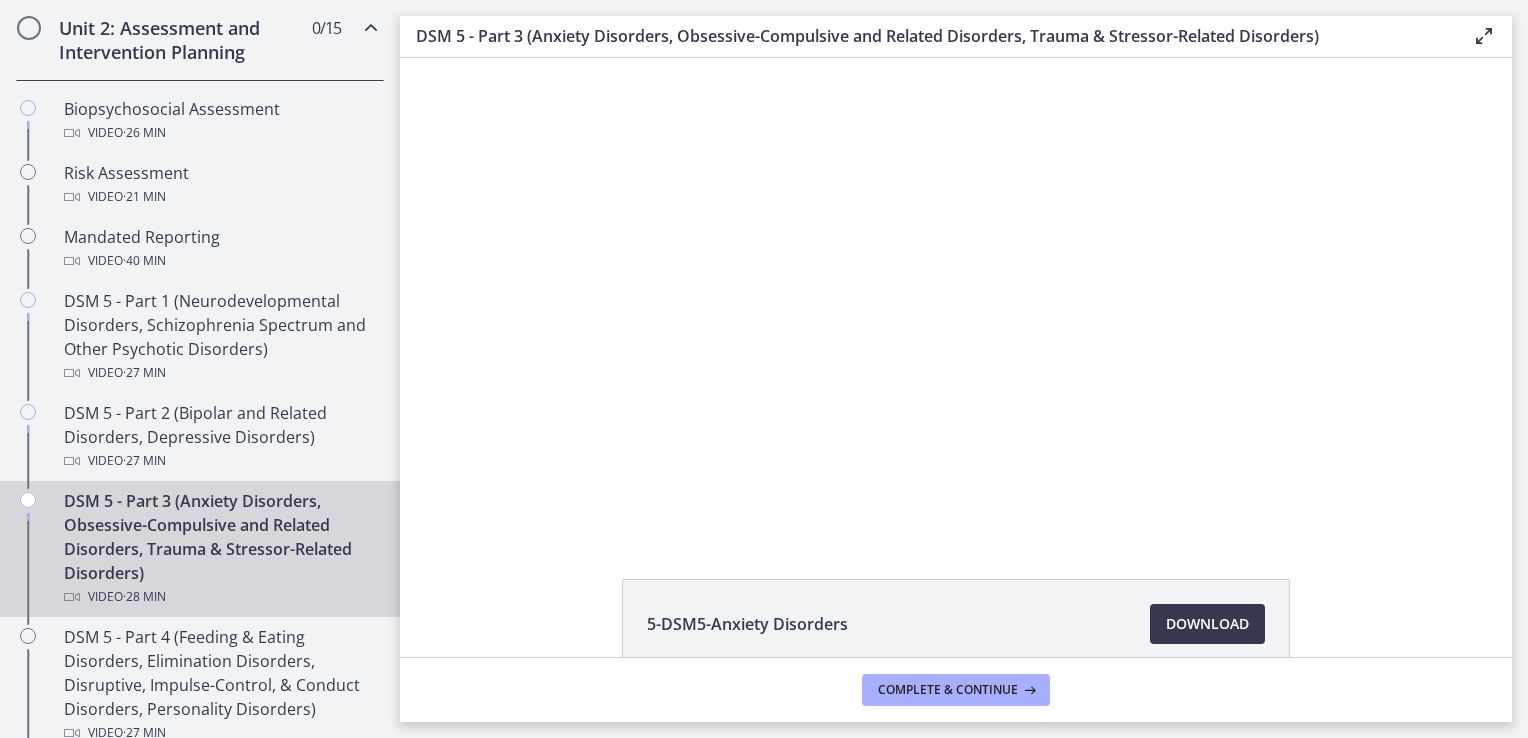 scroll, scrollTop: 0, scrollLeft: 0, axis: both 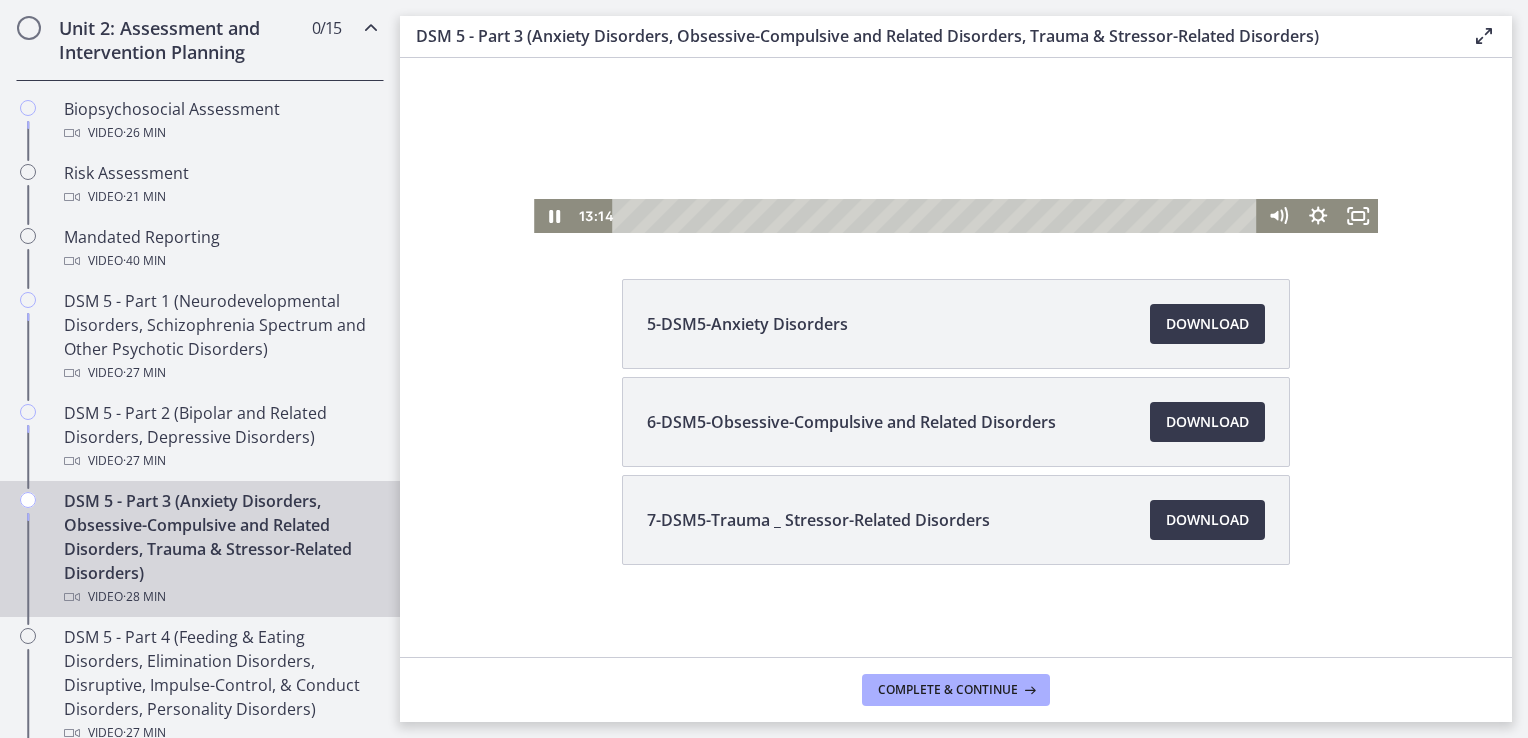 click at bounding box center (937, 216) 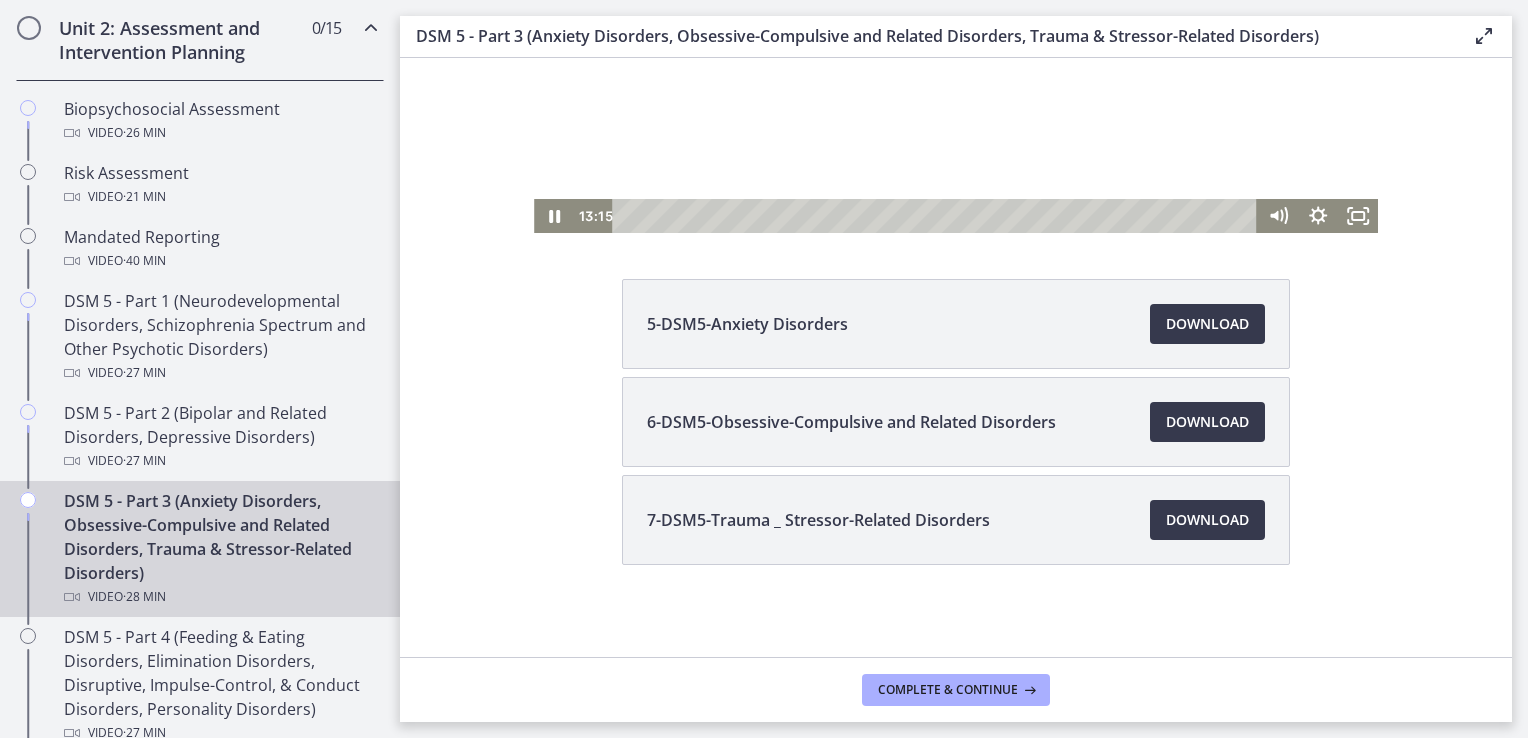 click at bounding box center [956, -5] 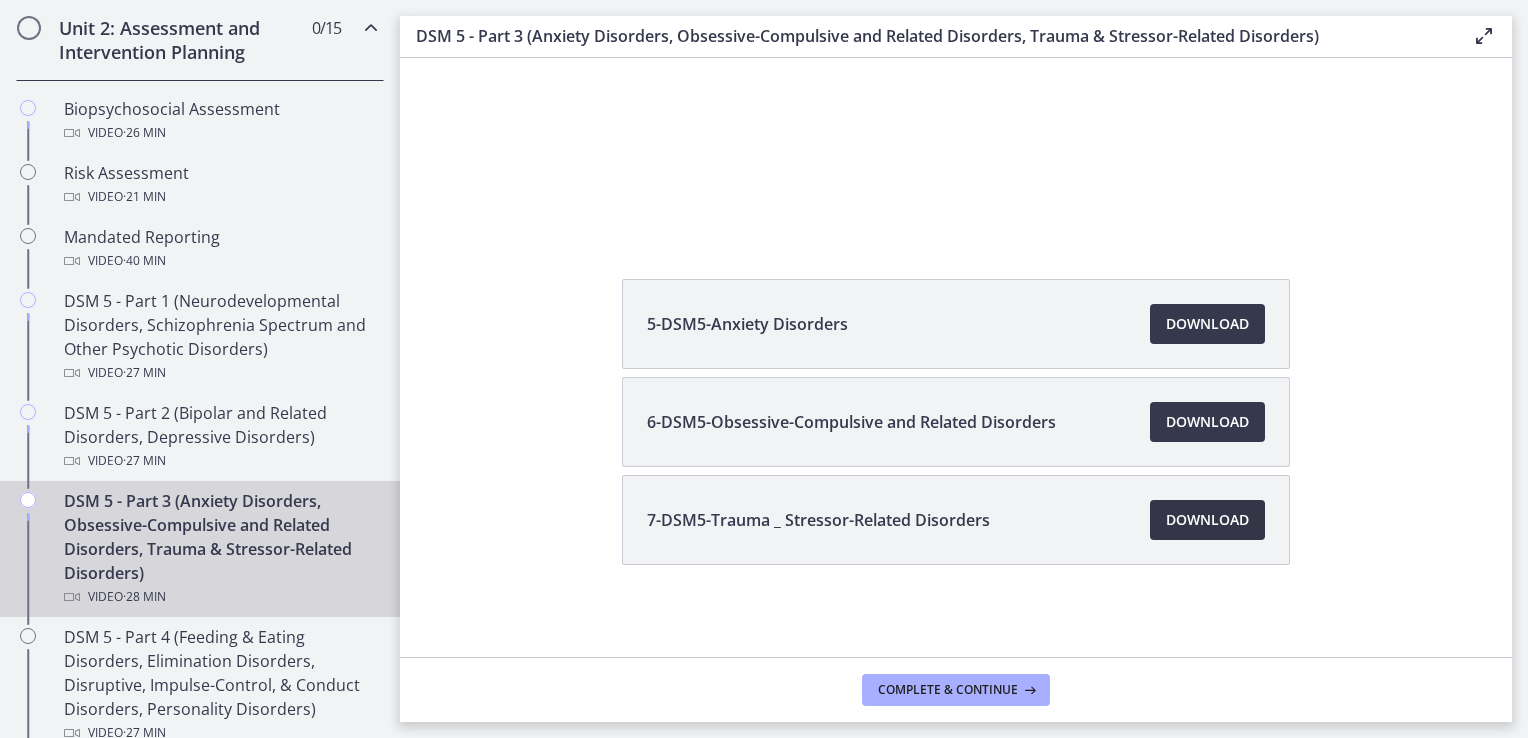 click on "Download
Opens in a new window" at bounding box center [1207, 520] 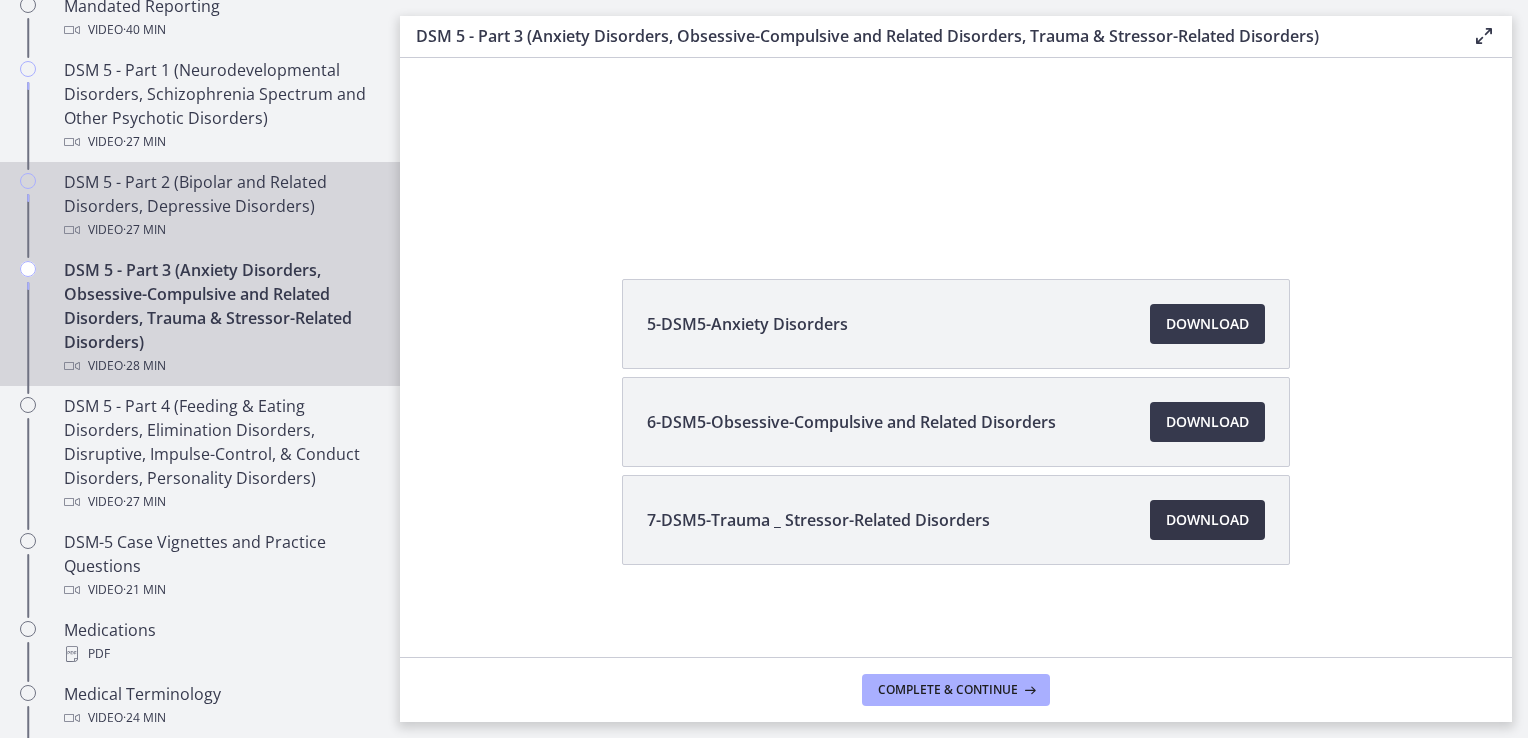 scroll, scrollTop: 1000, scrollLeft: 0, axis: vertical 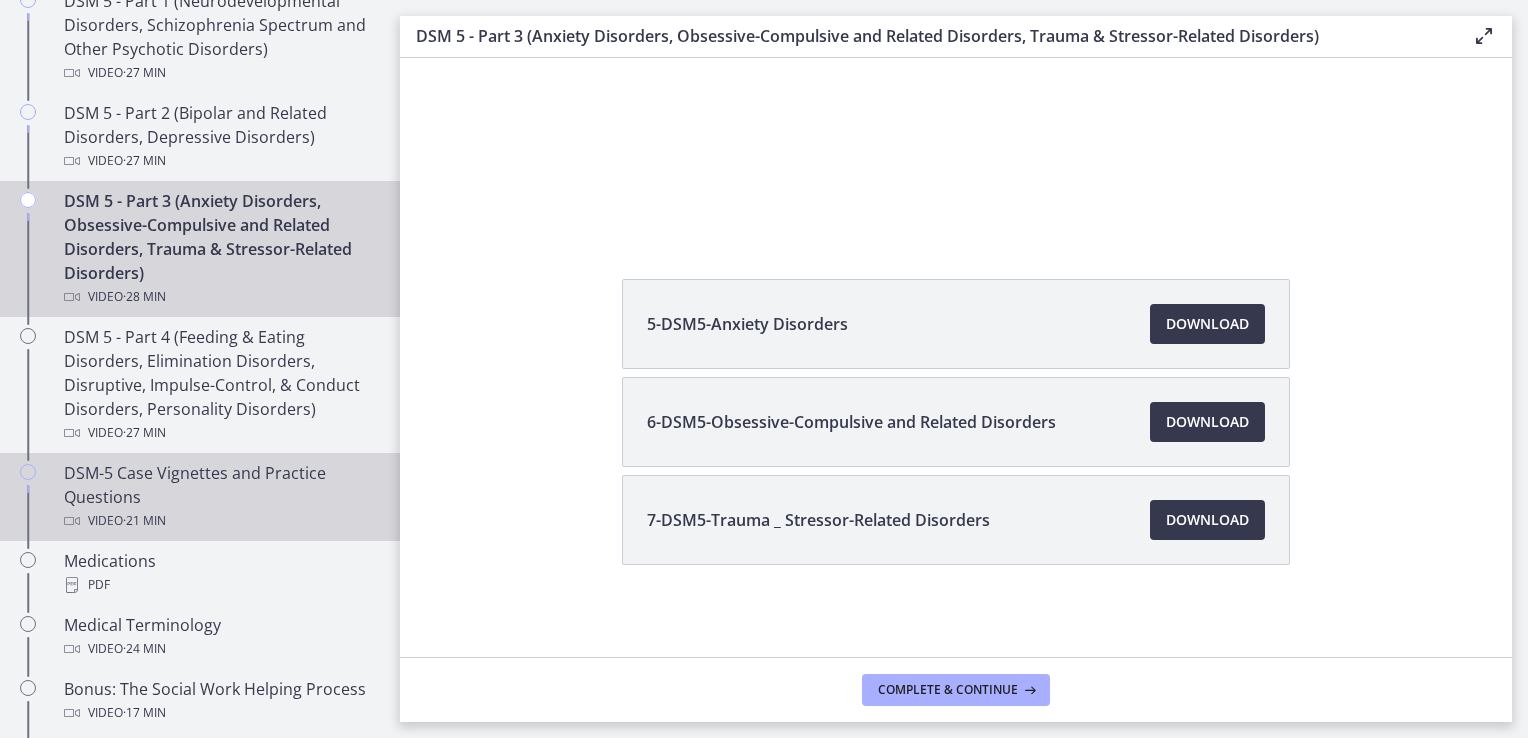 click on "DSM-5 Case Vignettes and Practice Questions
Video
·  21 min" at bounding box center (220, 497) 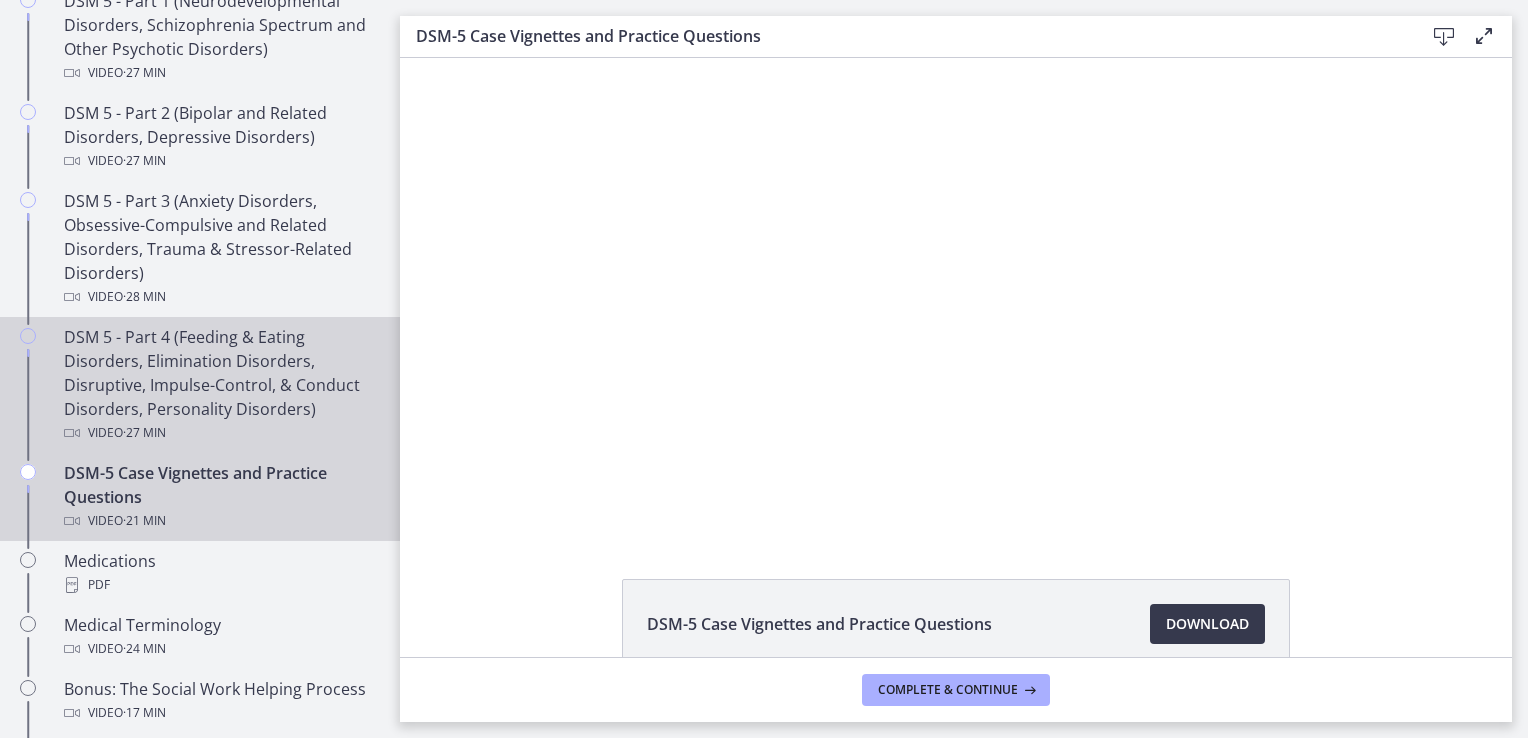 scroll, scrollTop: 0, scrollLeft: 0, axis: both 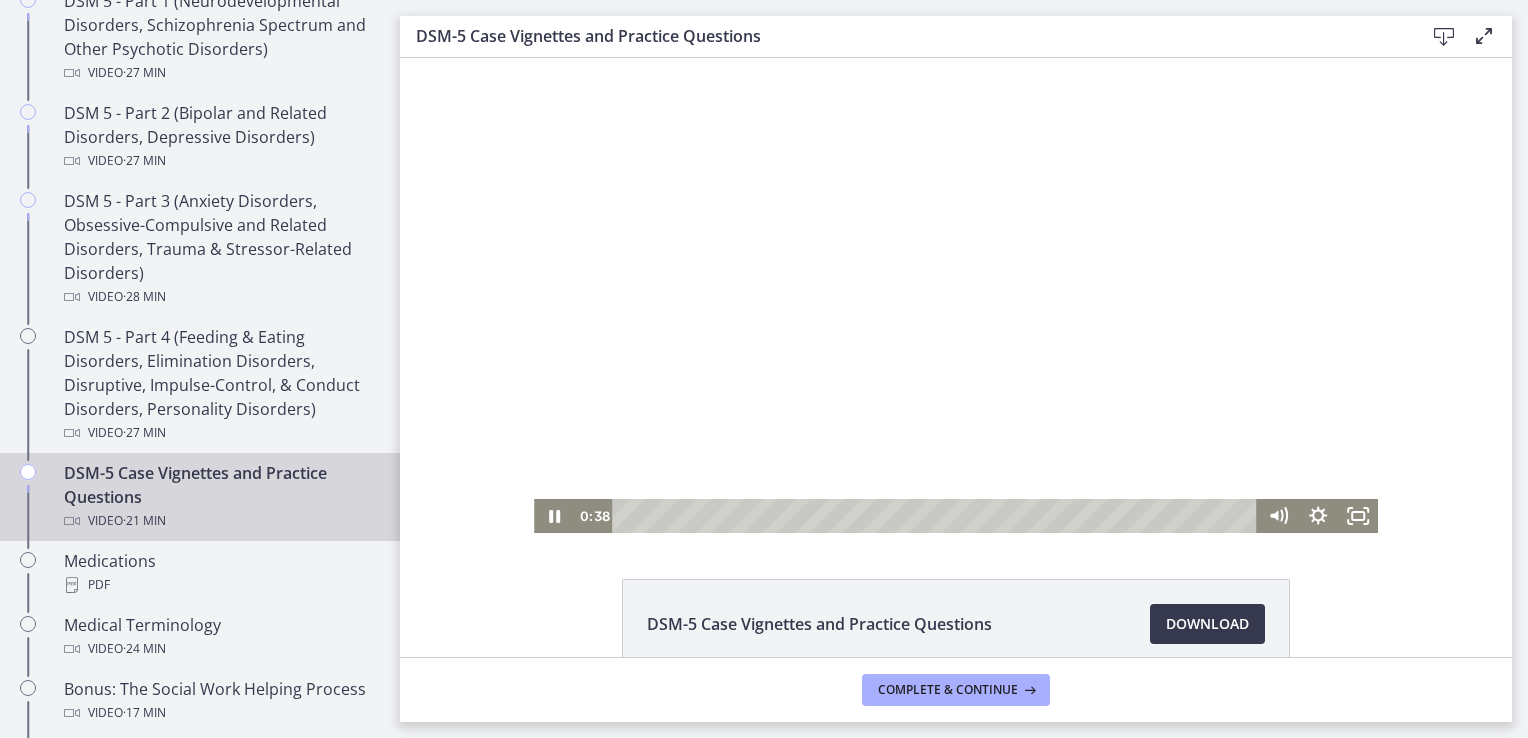 click at bounding box center [956, 295] 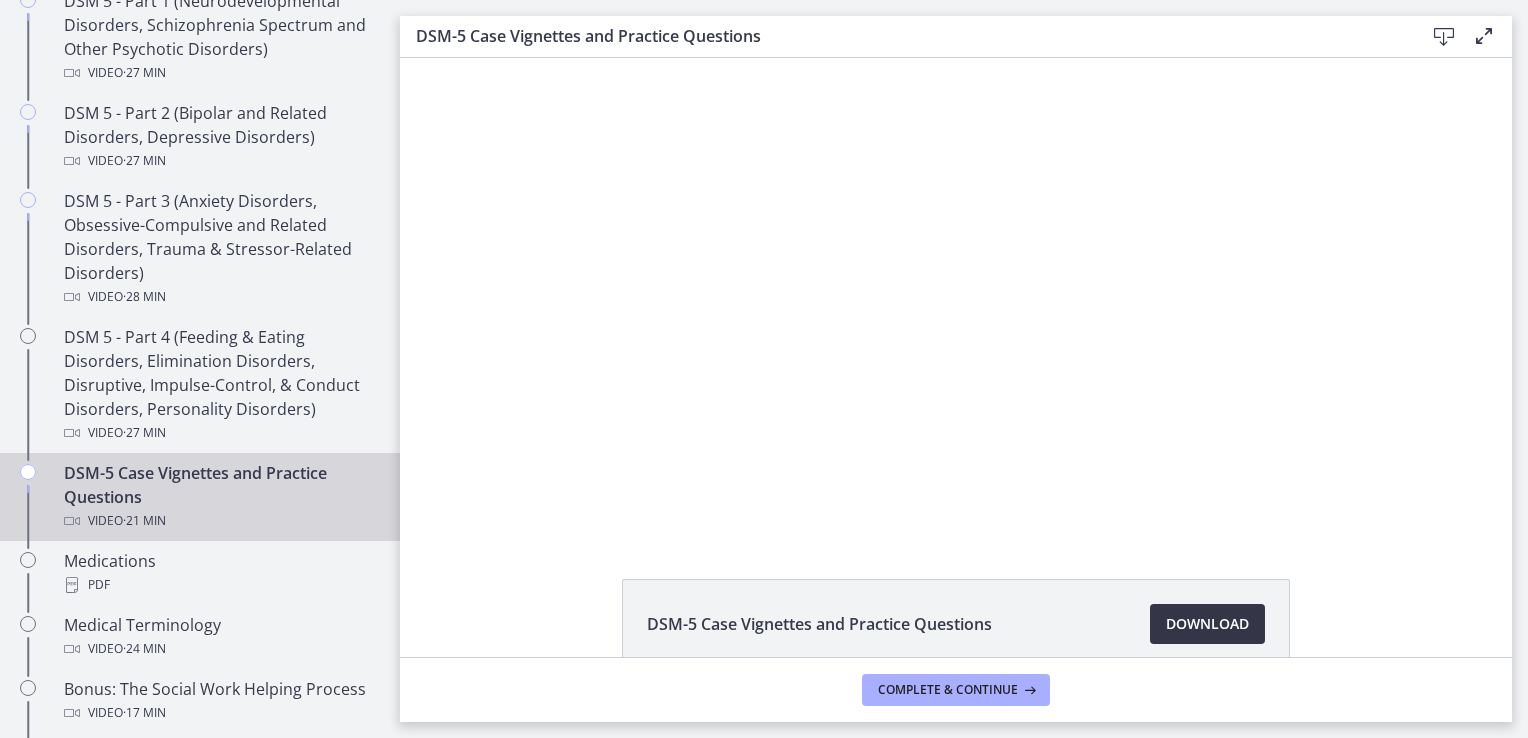 click on "Download
Opens in a new window" at bounding box center [1207, 624] 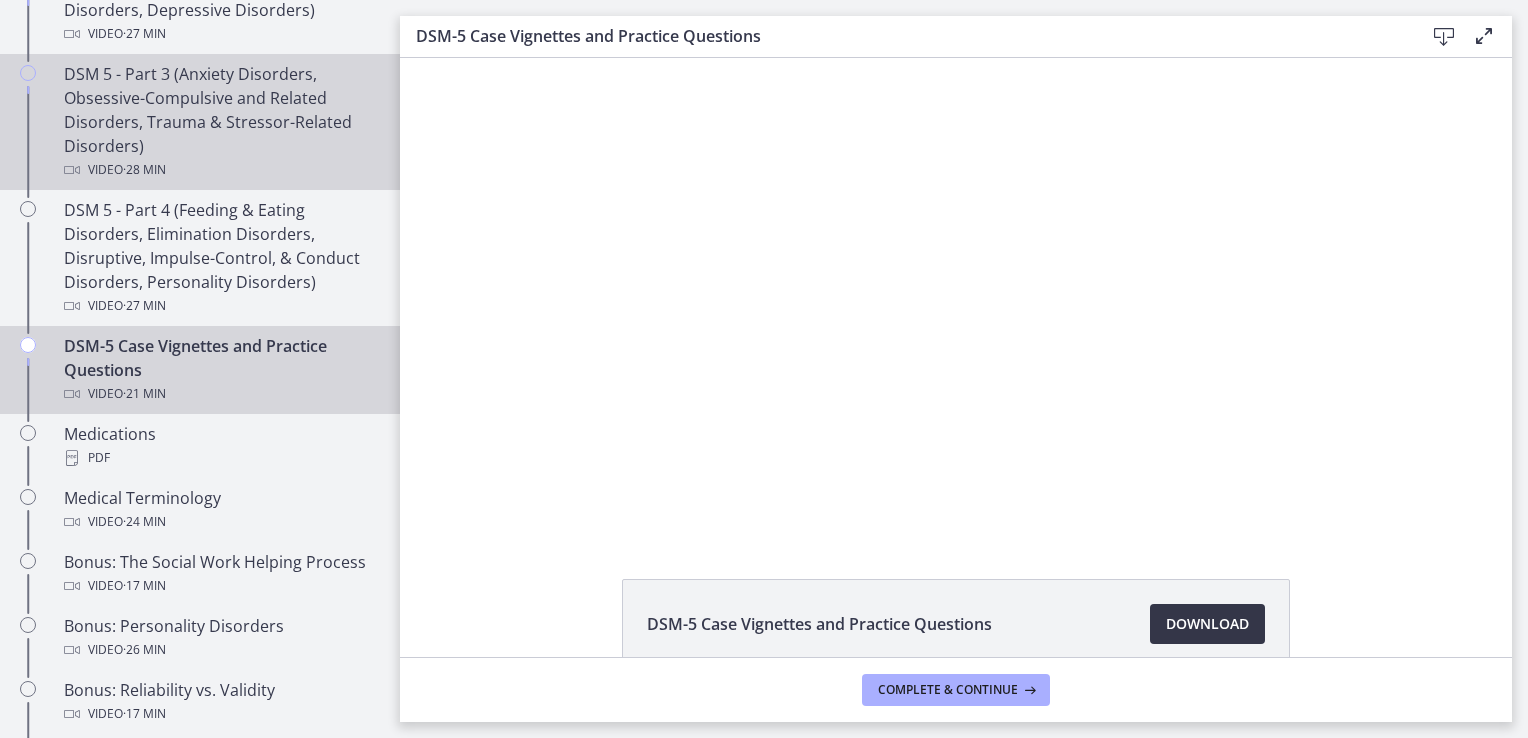 scroll, scrollTop: 1400, scrollLeft: 0, axis: vertical 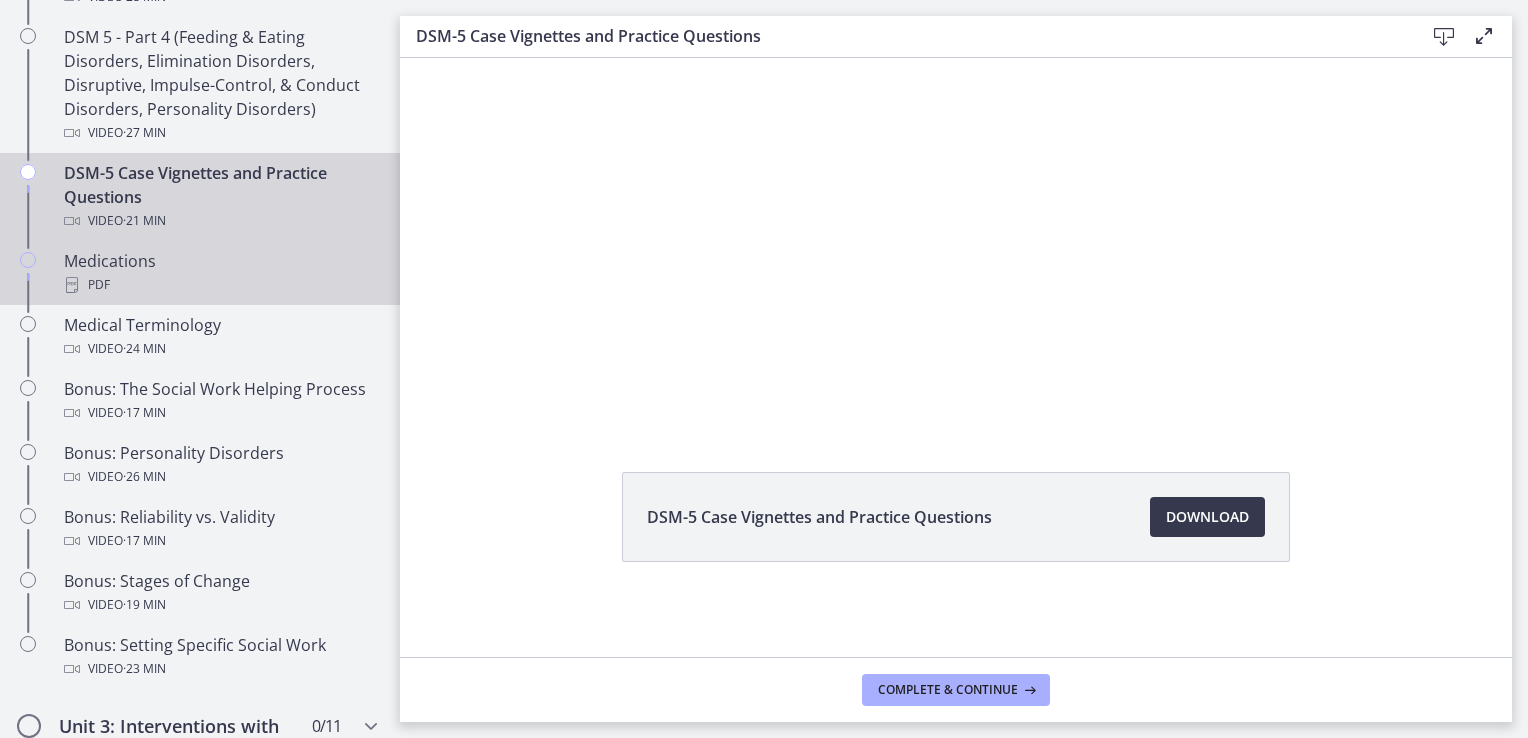 click on "Medications
PDF" at bounding box center [200, 273] 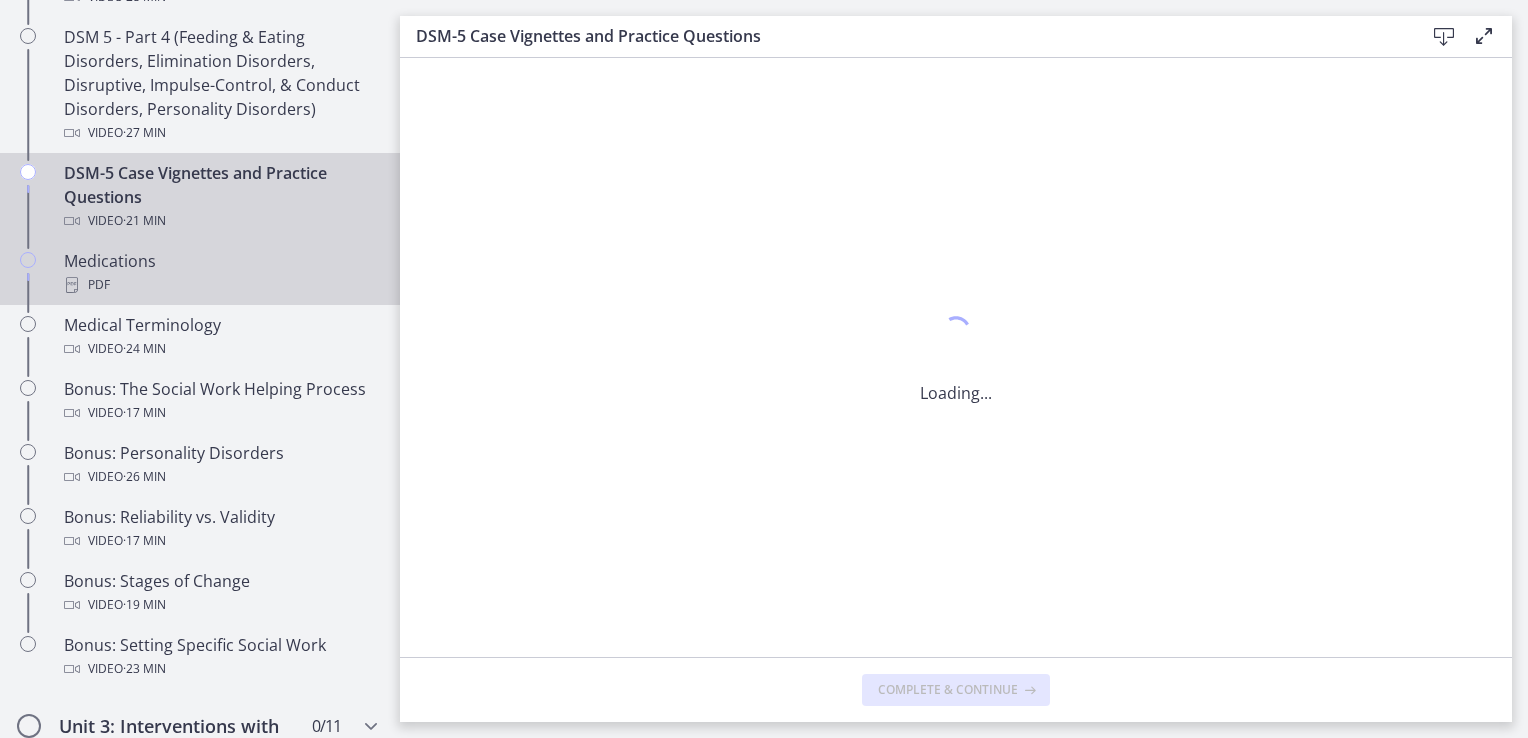 scroll, scrollTop: 0, scrollLeft: 0, axis: both 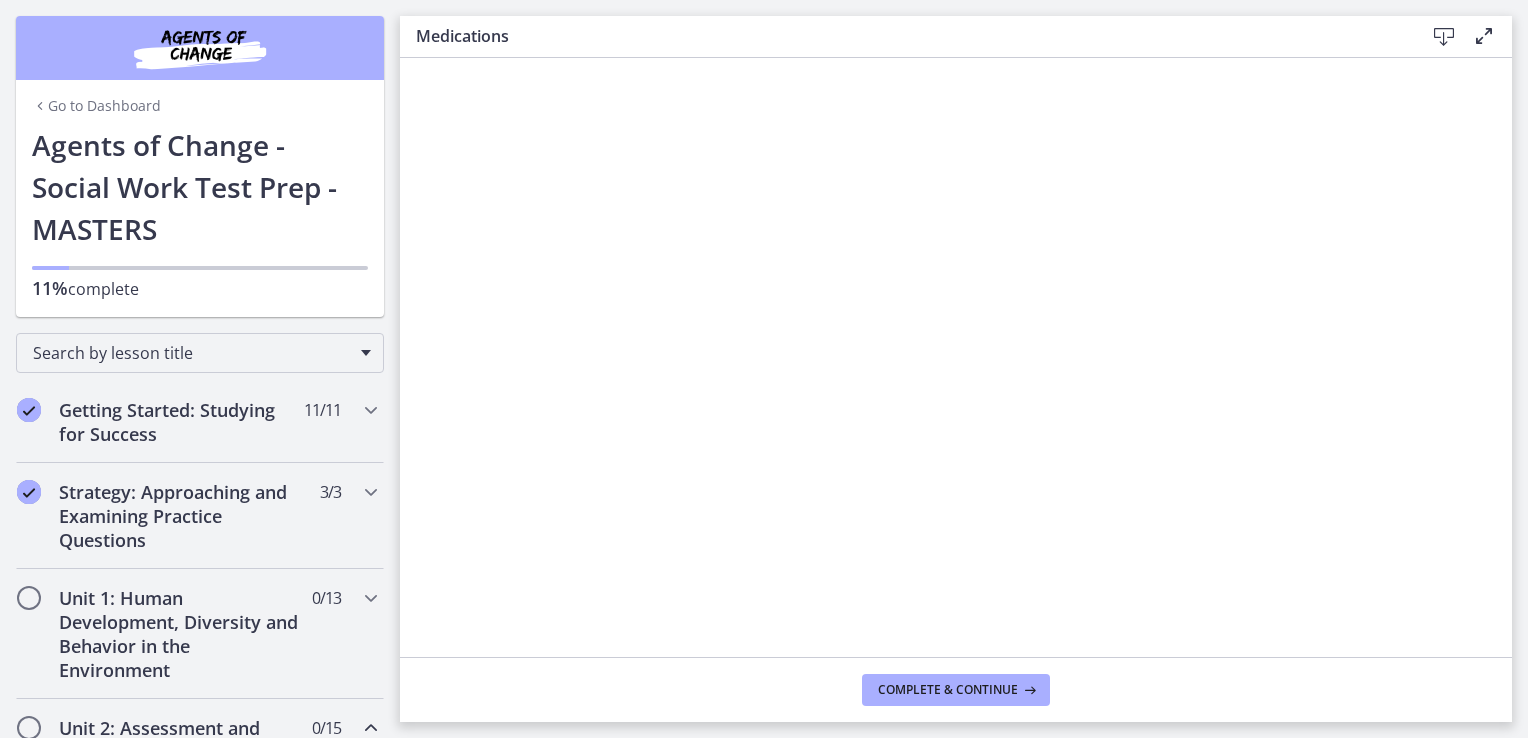 click on "Go to Dashboard" at bounding box center [96, 106] 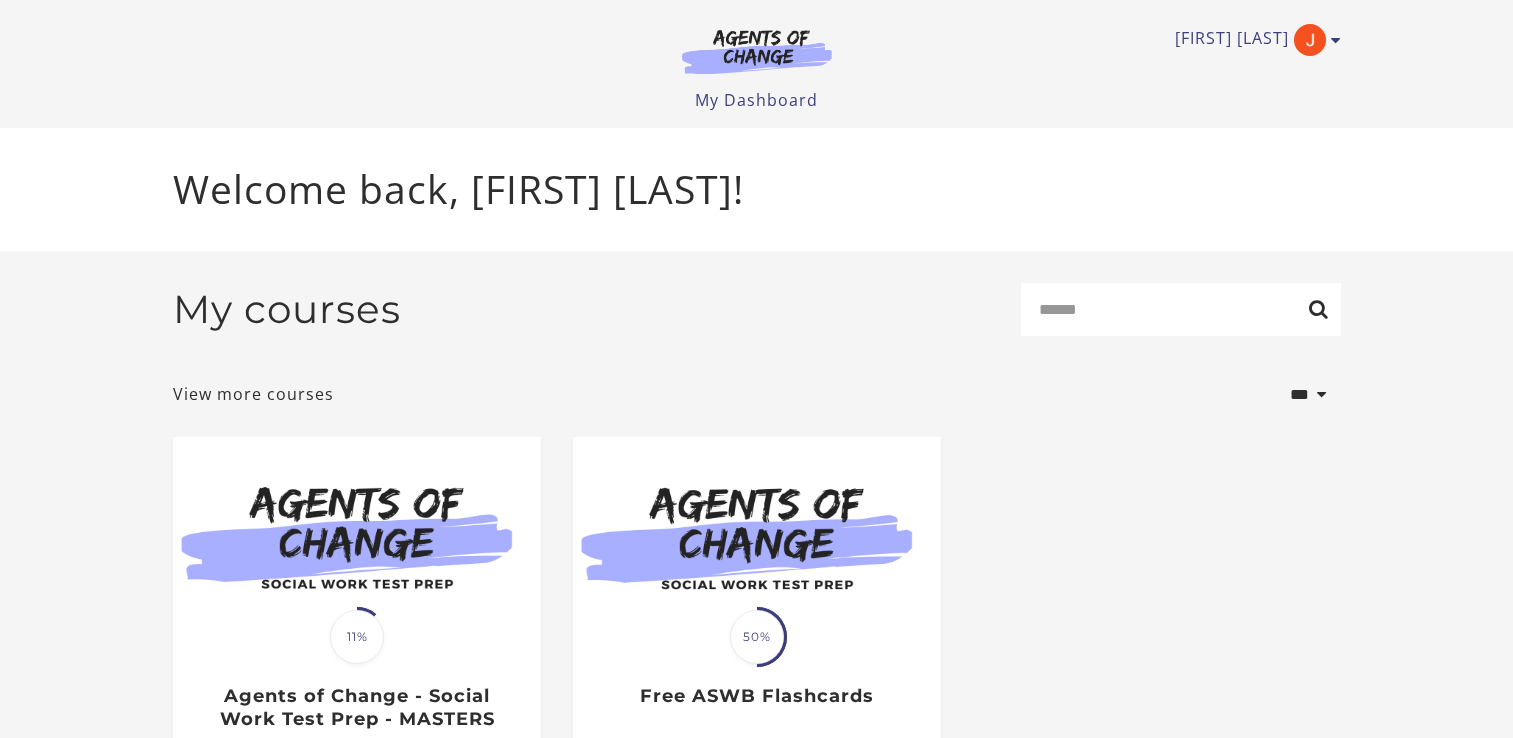 scroll, scrollTop: 0, scrollLeft: 0, axis: both 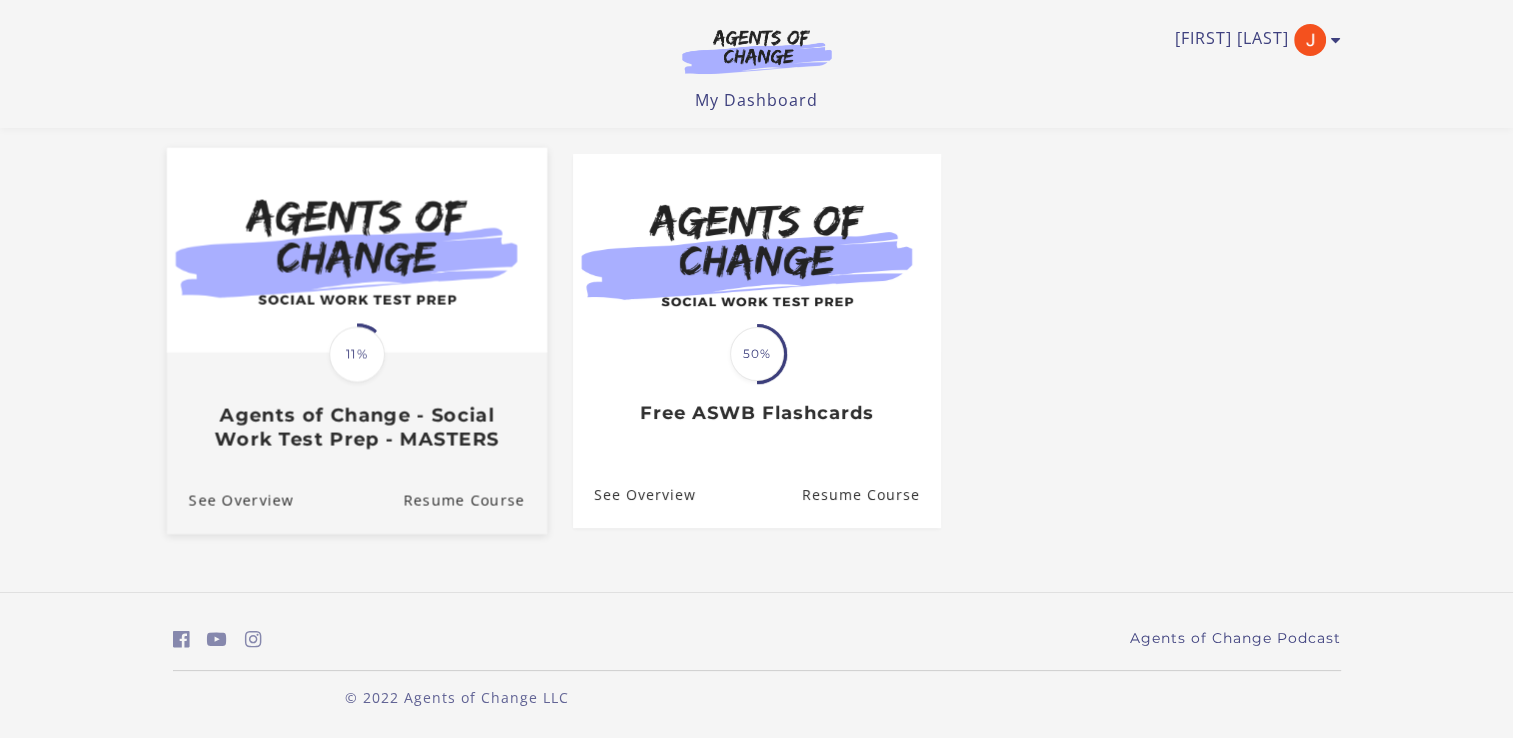 click on "See Overview
Resume Course" at bounding box center (356, 500) 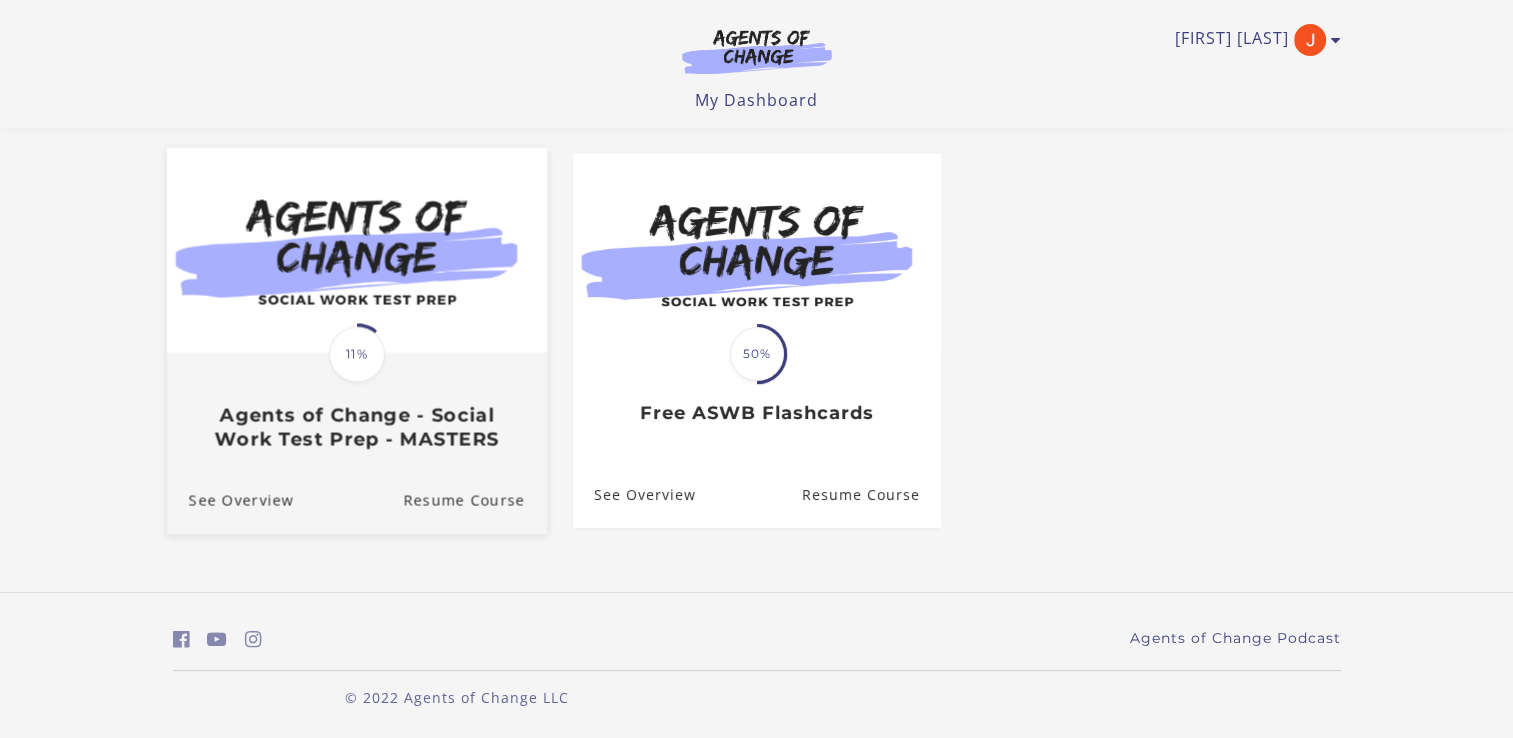 click on "Translation missing: en.liquid.partials.dashboard_course_card.progress_description: 11%
11%
Agents of Change - Social Work Test Prep - MASTERS" at bounding box center (356, 403) 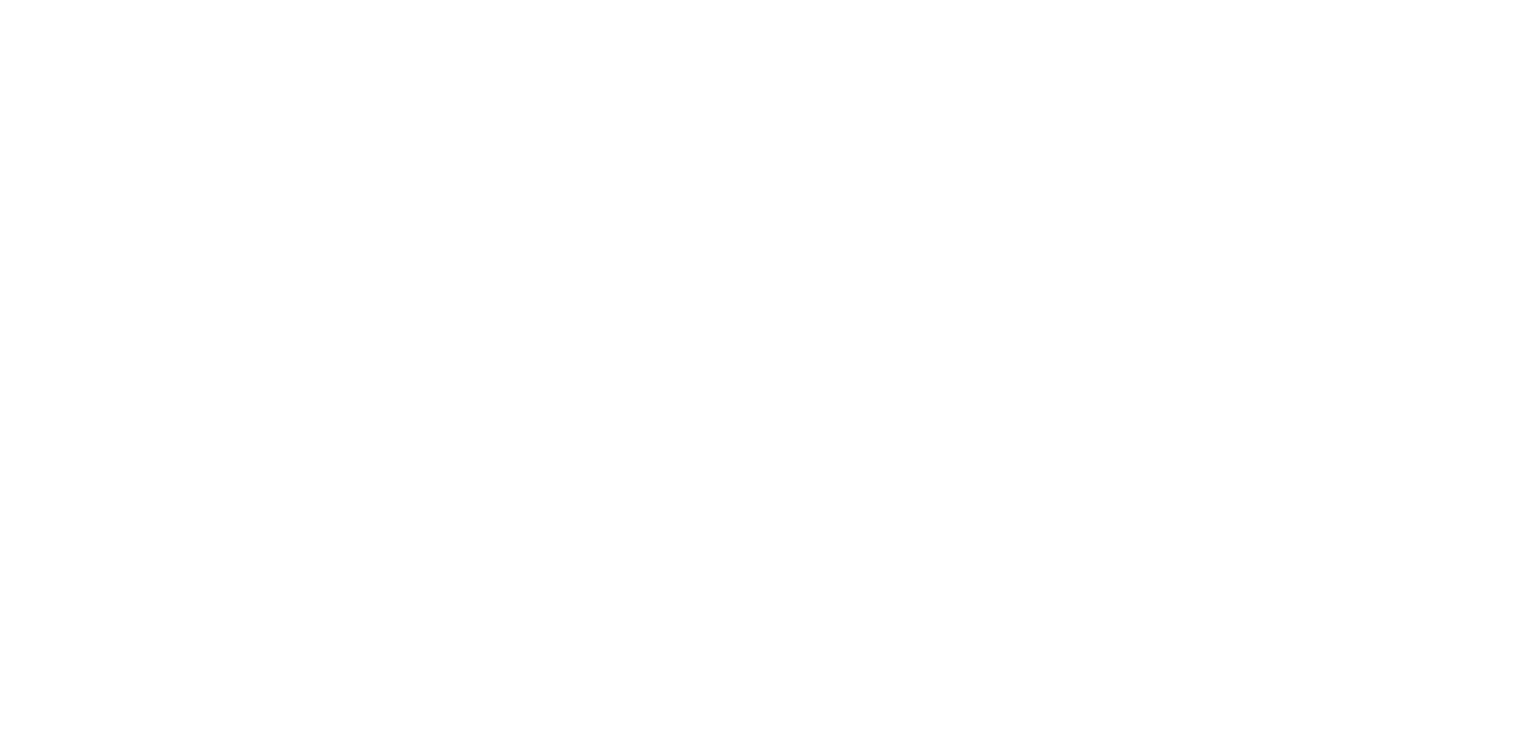 scroll, scrollTop: 0, scrollLeft: 0, axis: both 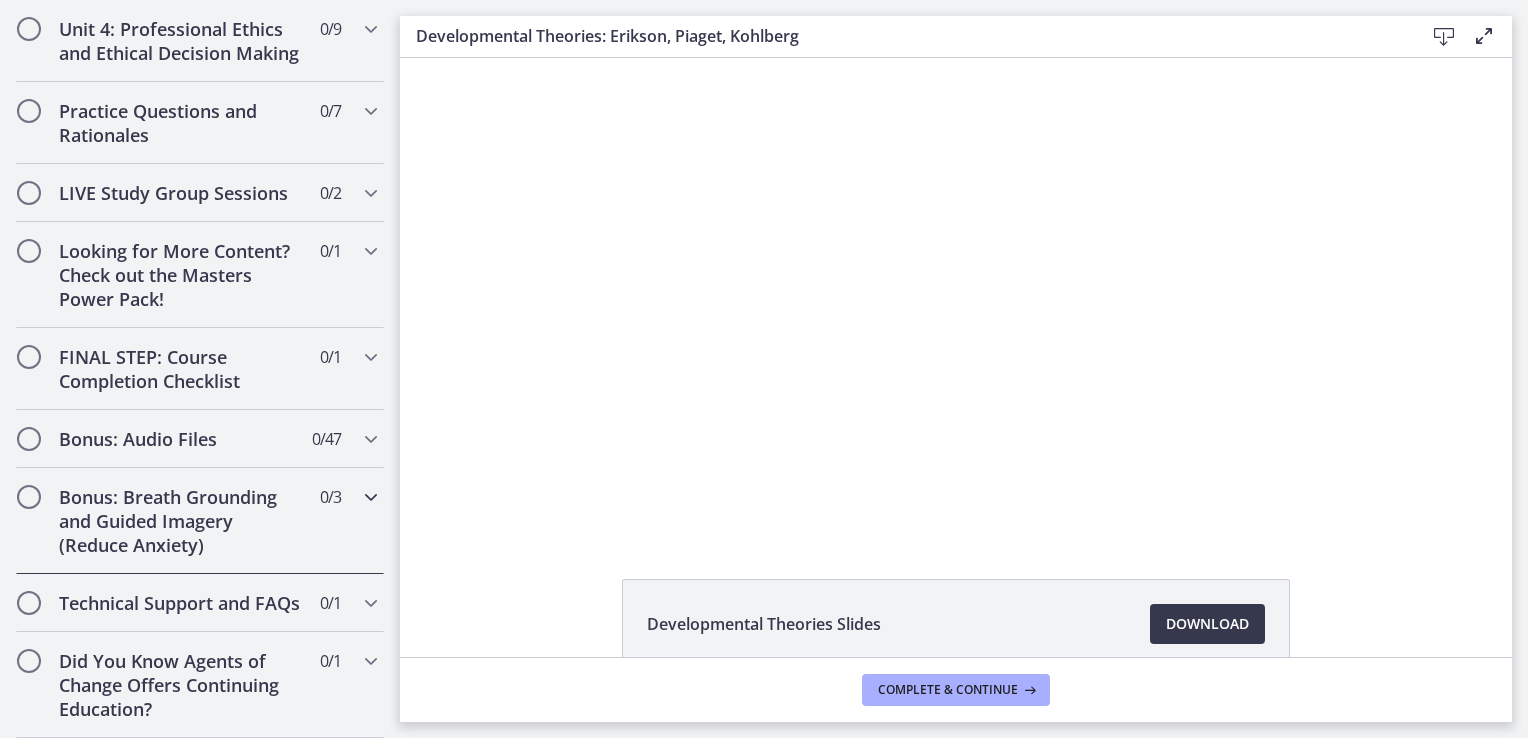 click on "Bonus: Breath Grounding and Guided Imagery (Reduce Anxiety)" at bounding box center (181, 521) 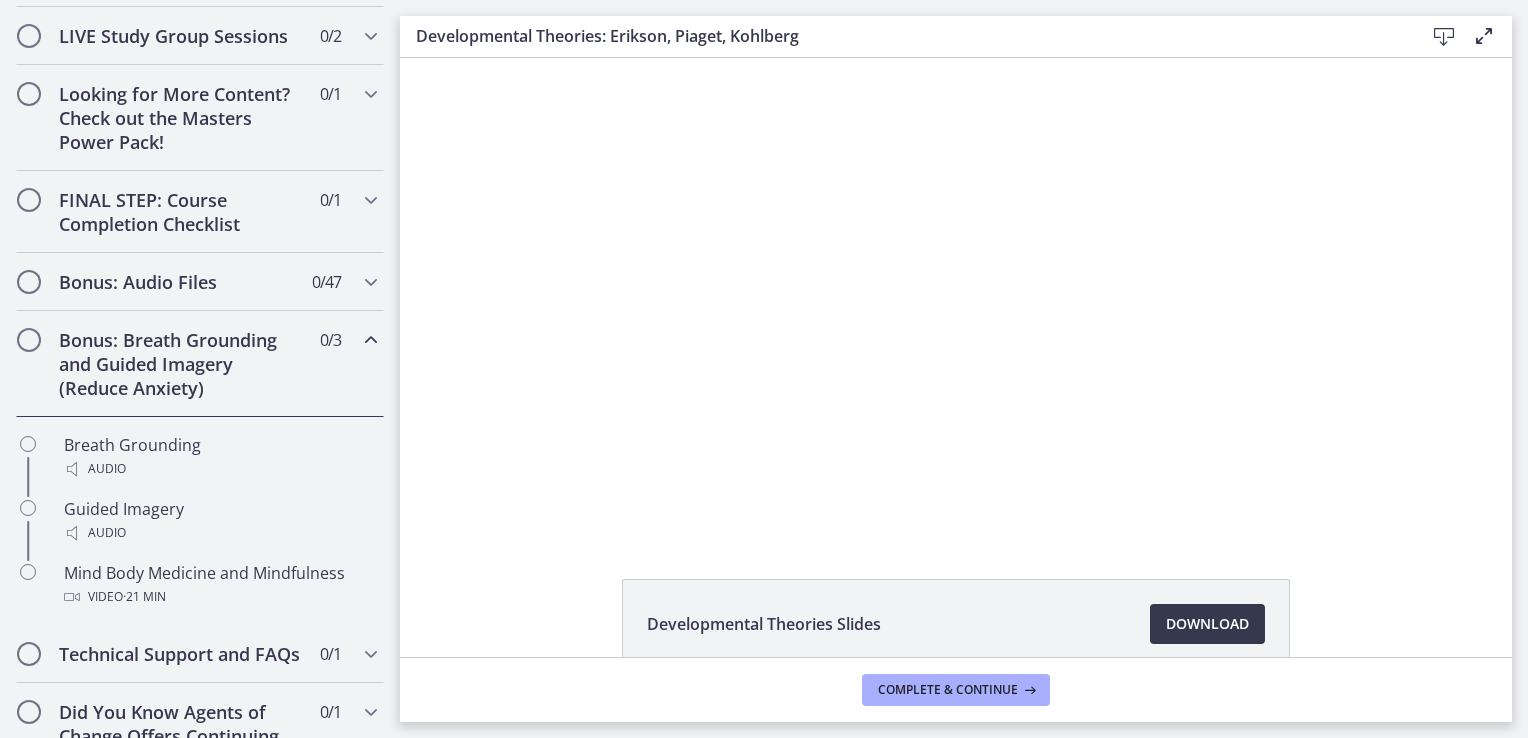 scroll, scrollTop: 928, scrollLeft: 0, axis: vertical 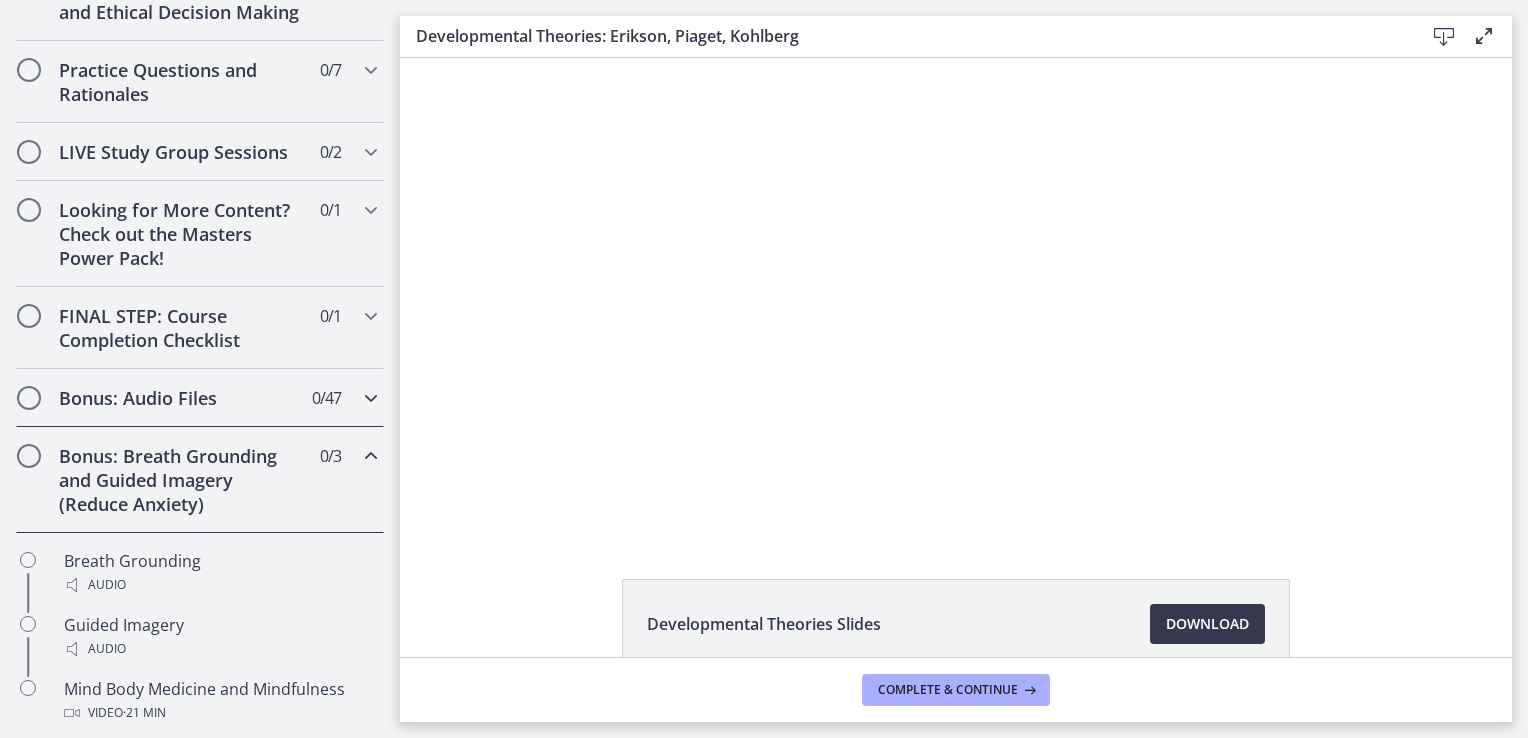 click on "Bonus: Audio Files
0  /  47
Completed" at bounding box center [200, 398] 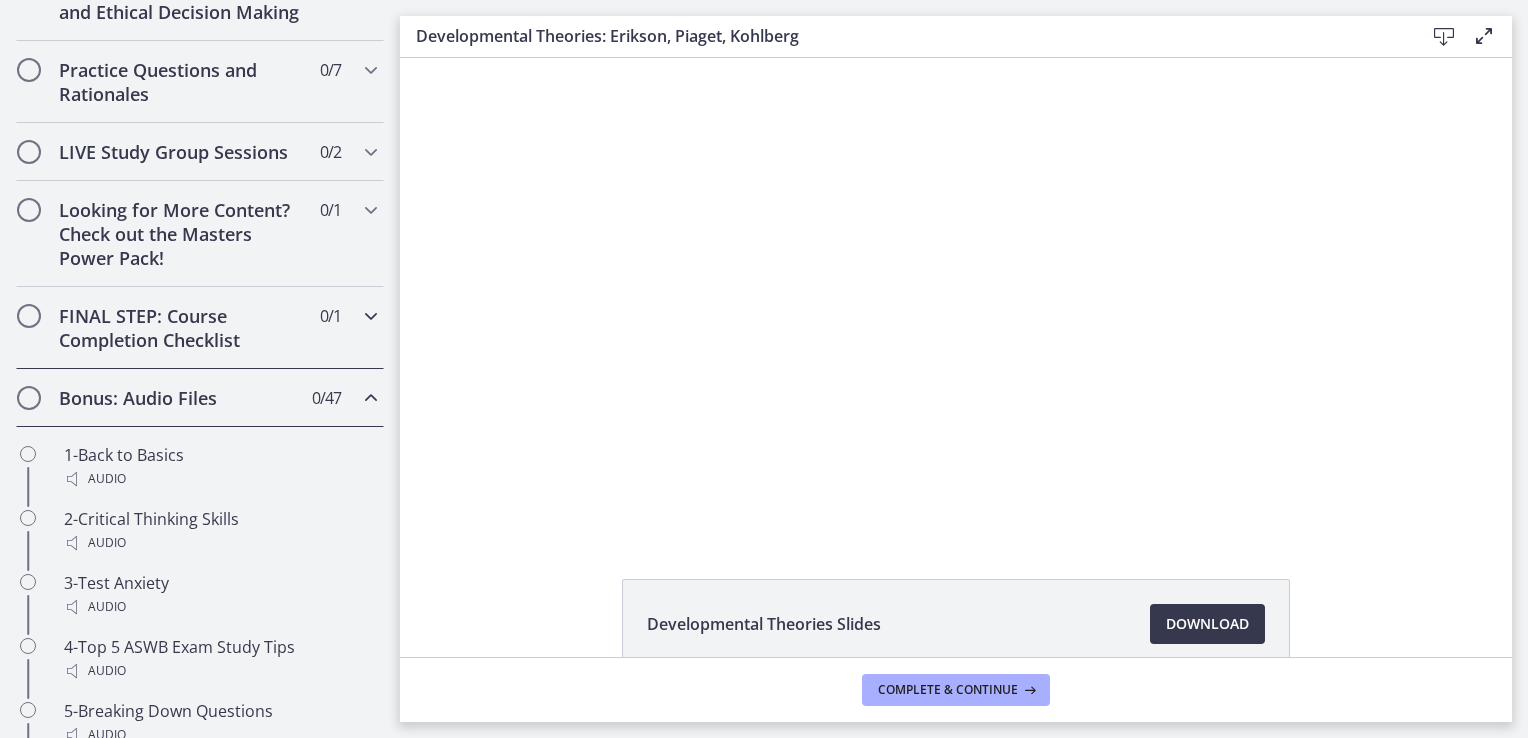 click on "FINAL STEP: Course Completion Checklist" at bounding box center (181, 328) 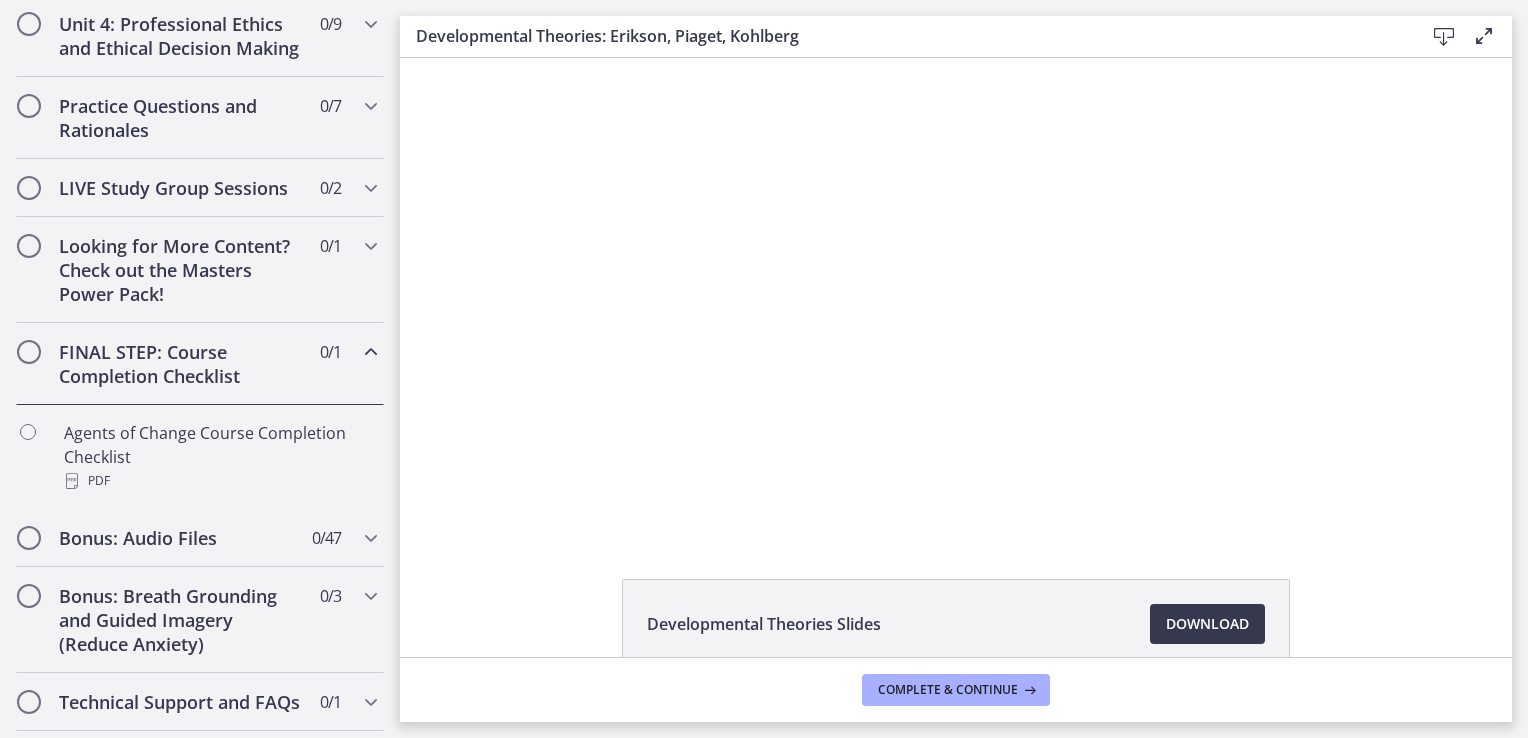 scroll, scrollTop: 828, scrollLeft: 0, axis: vertical 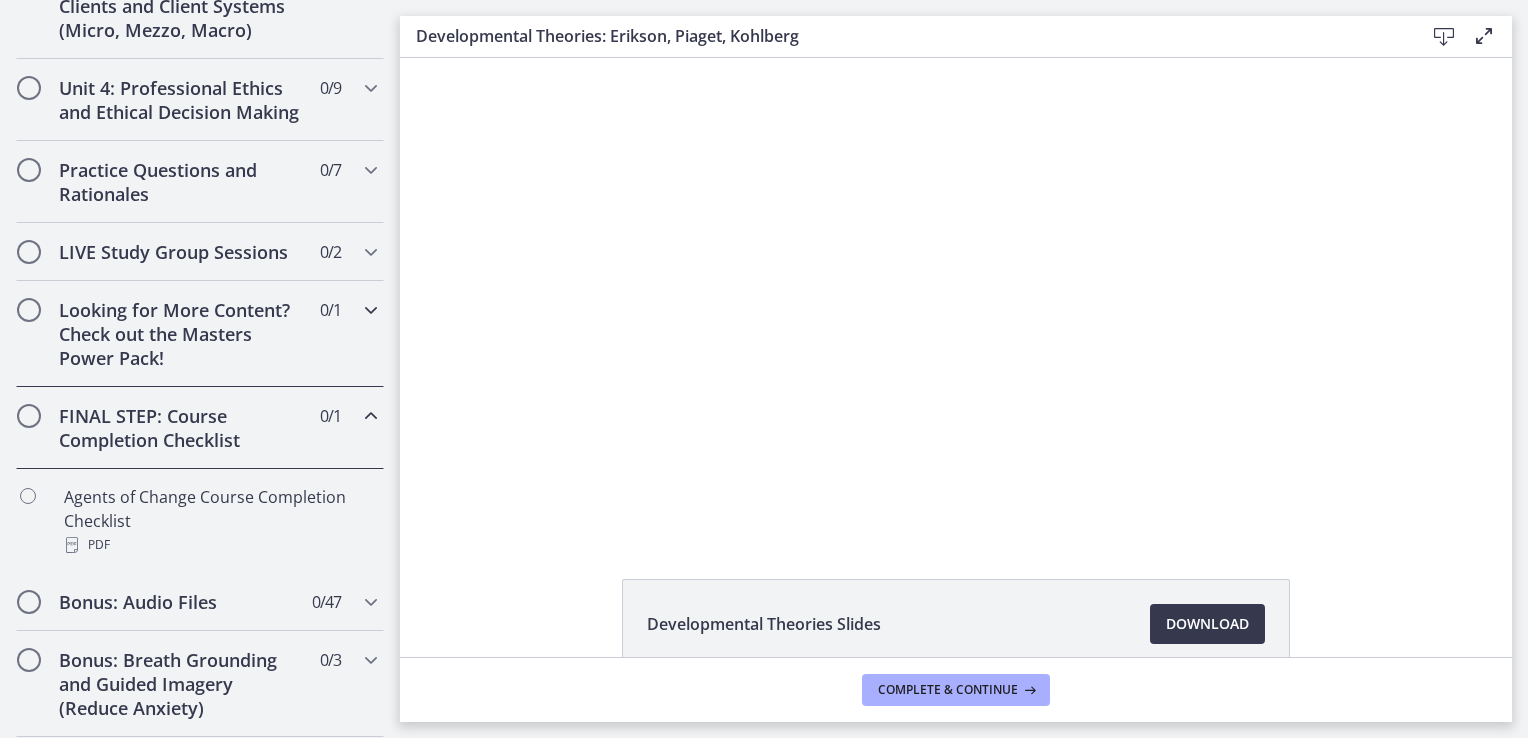 click on "Looking for More Content? Check out the Masters Power Pack!
0  /  1
Completed" at bounding box center [200, 334] 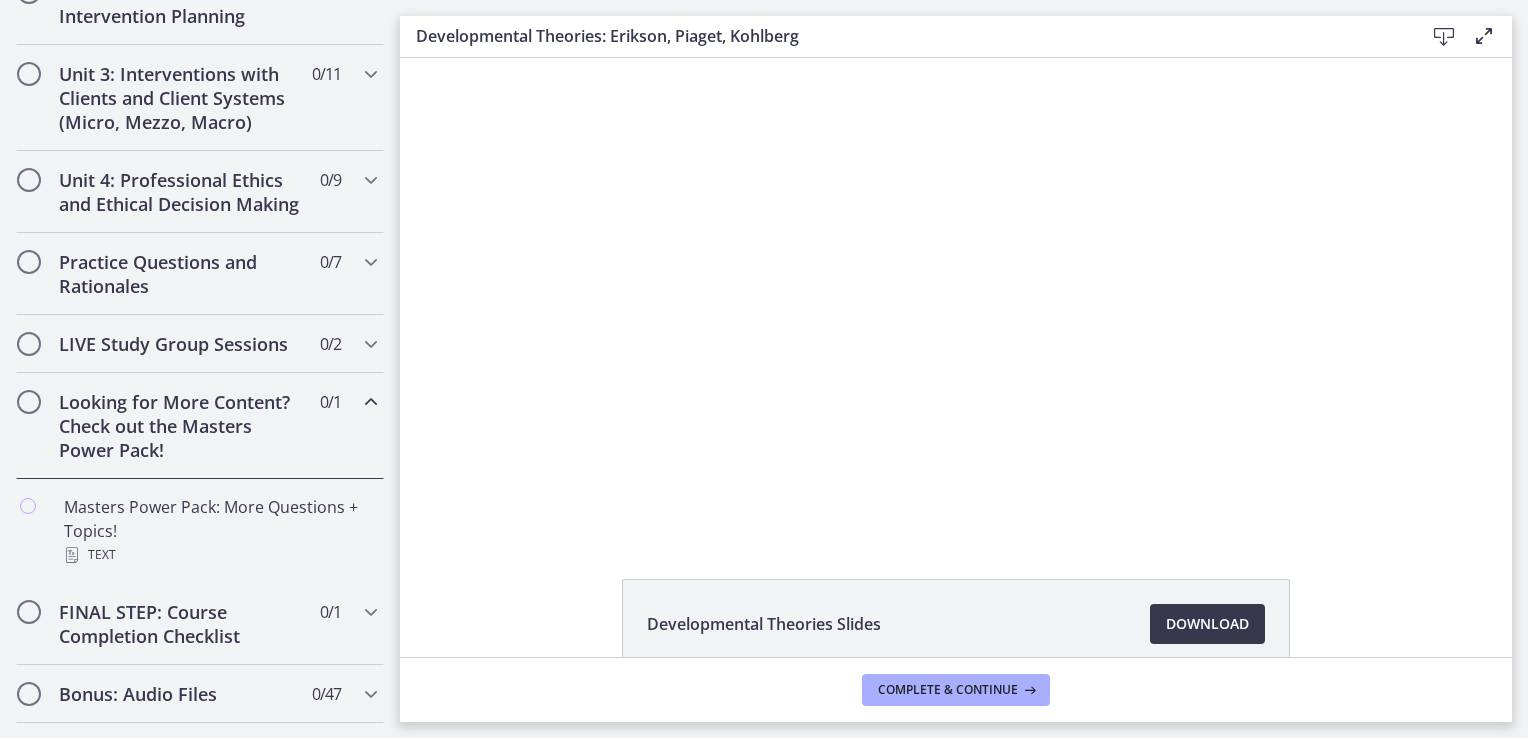 scroll, scrollTop: 728, scrollLeft: 0, axis: vertical 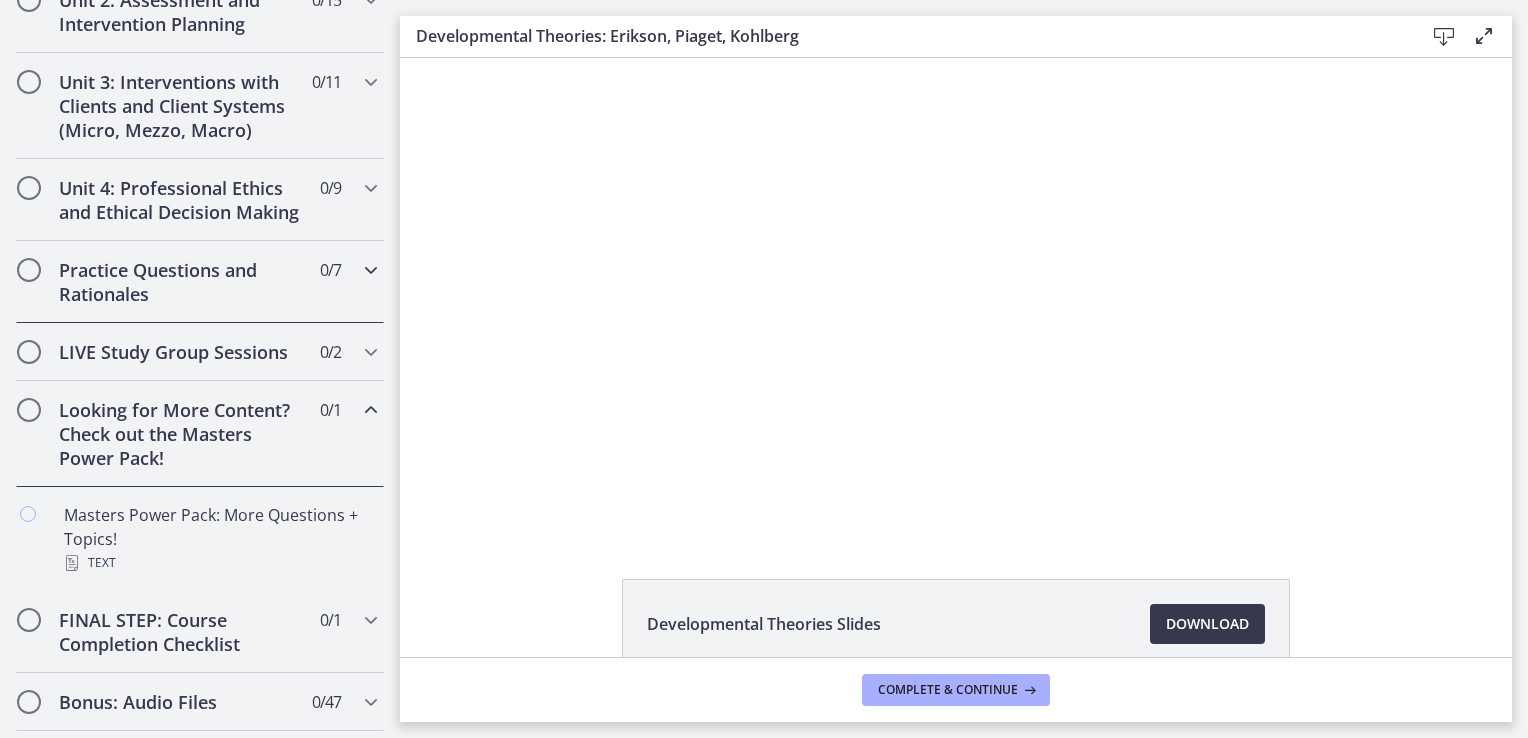 click on "Practice Questions and Rationales" at bounding box center [181, 282] 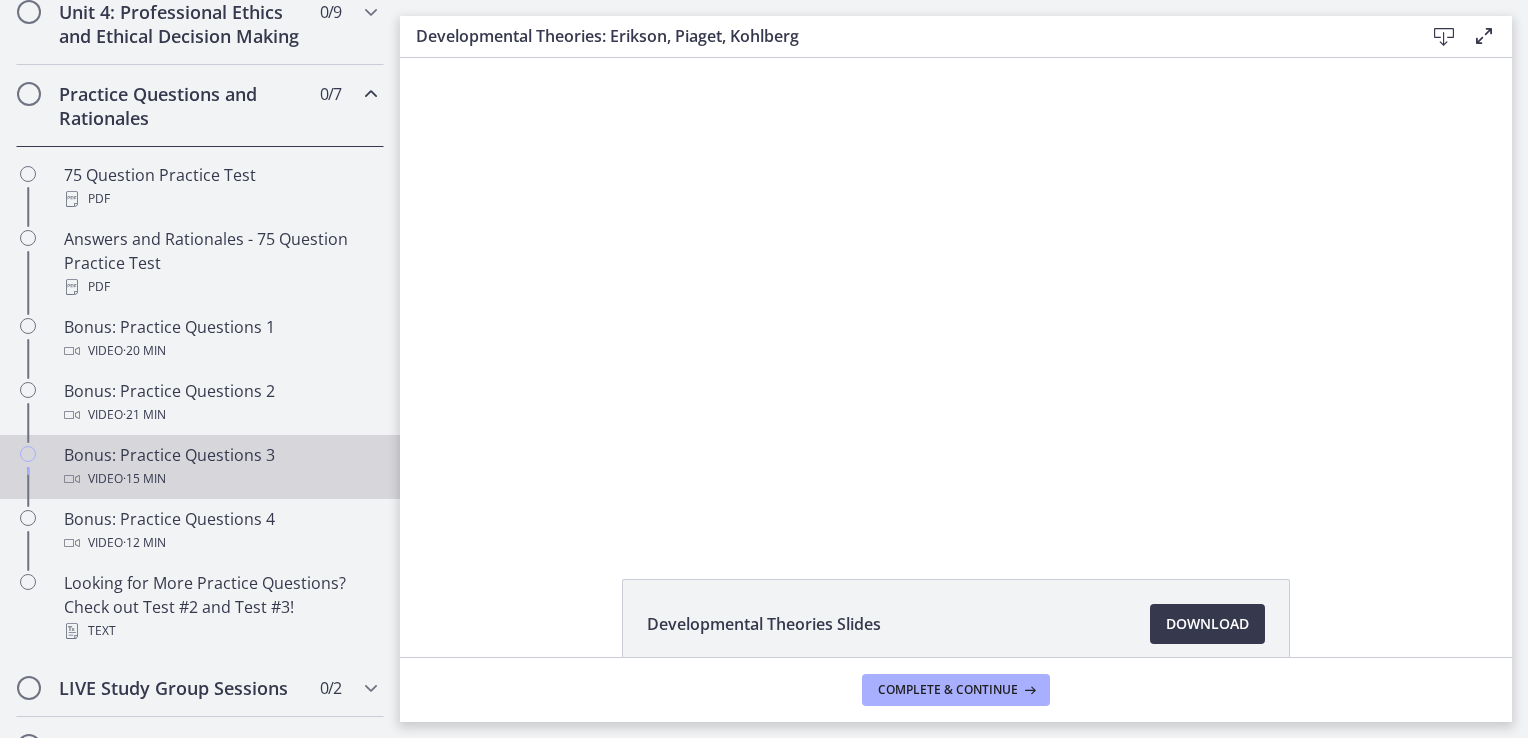 scroll, scrollTop: 928, scrollLeft: 0, axis: vertical 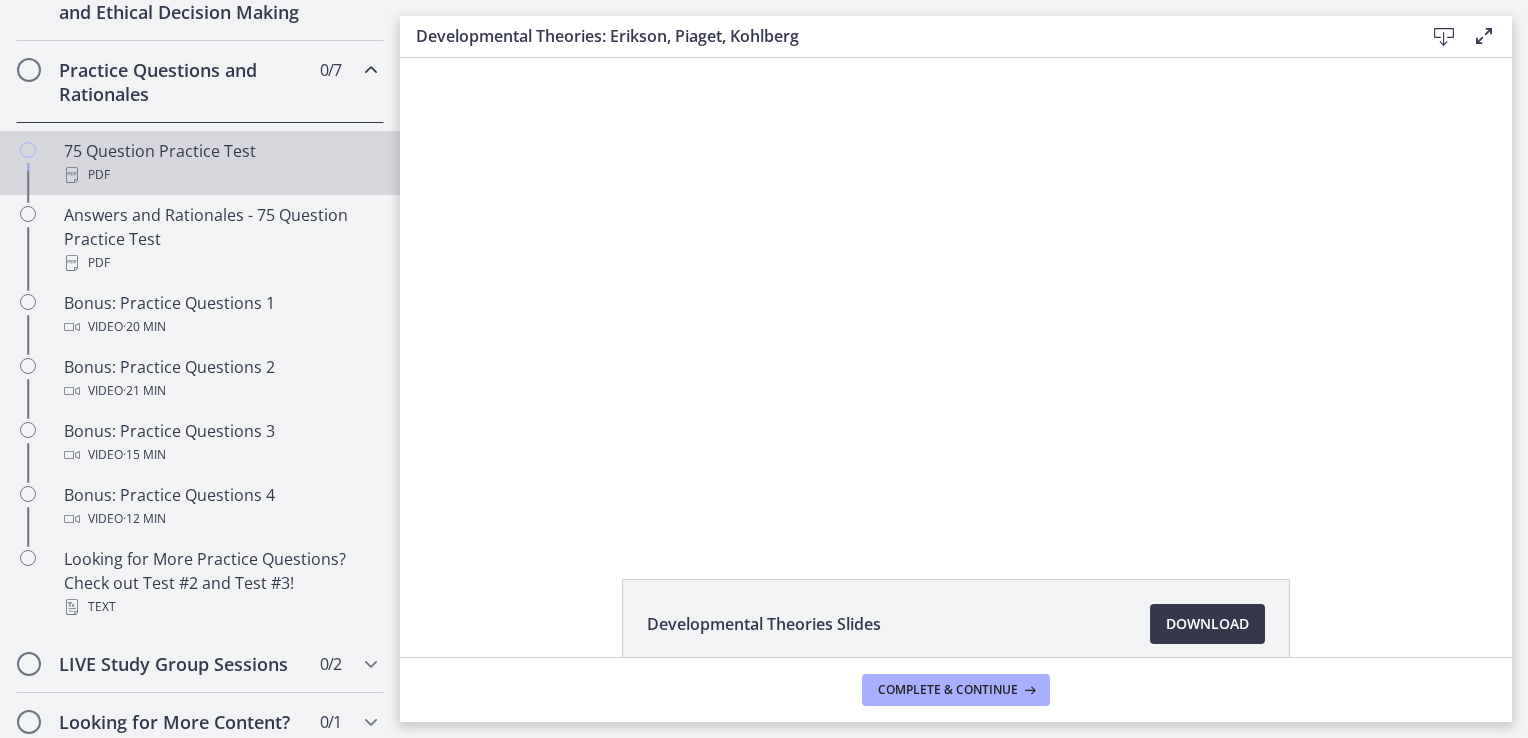 click on "75 Question Practice Test
PDF" at bounding box center (220, 163) 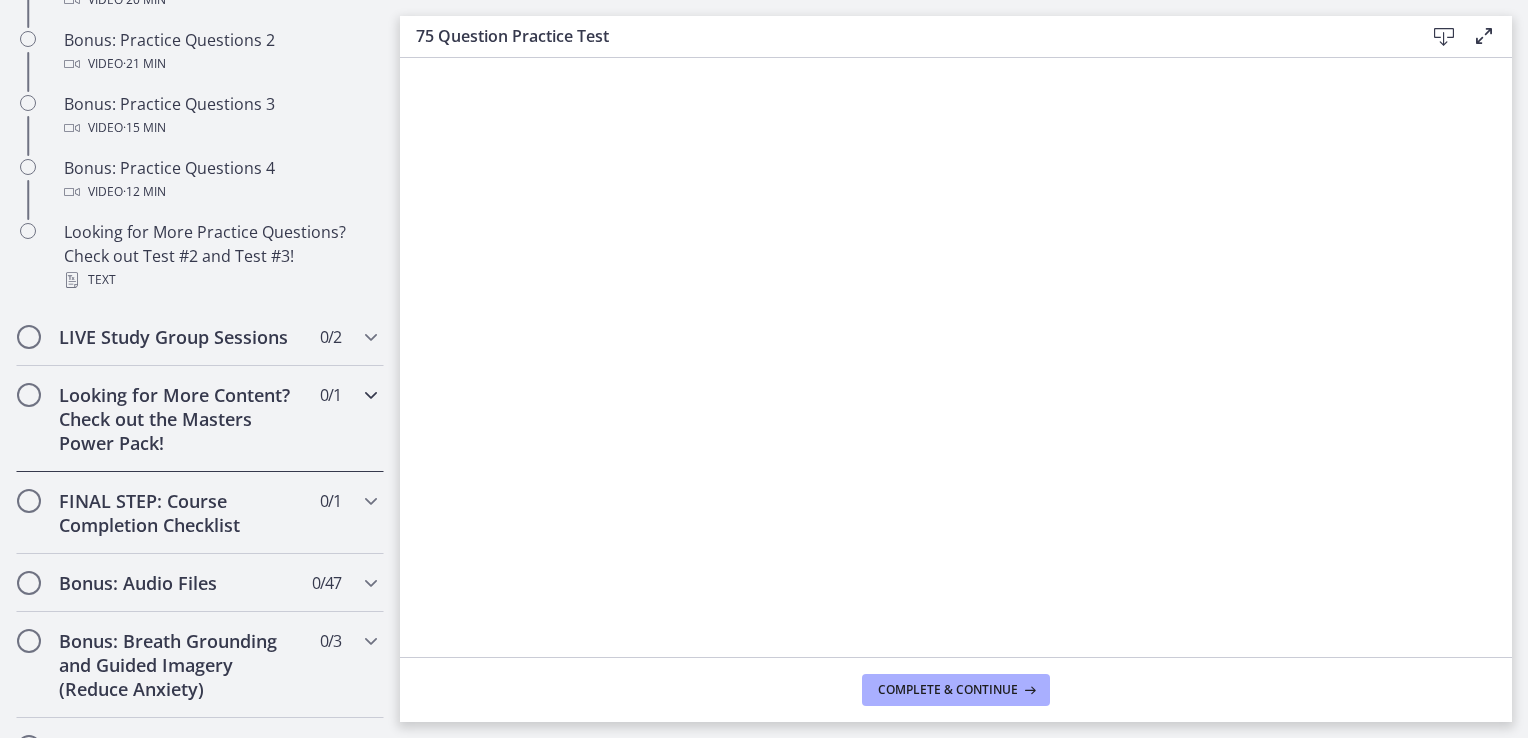 scroll, scrollTop: 1040, scrollLeft: 0, axis: vertical 